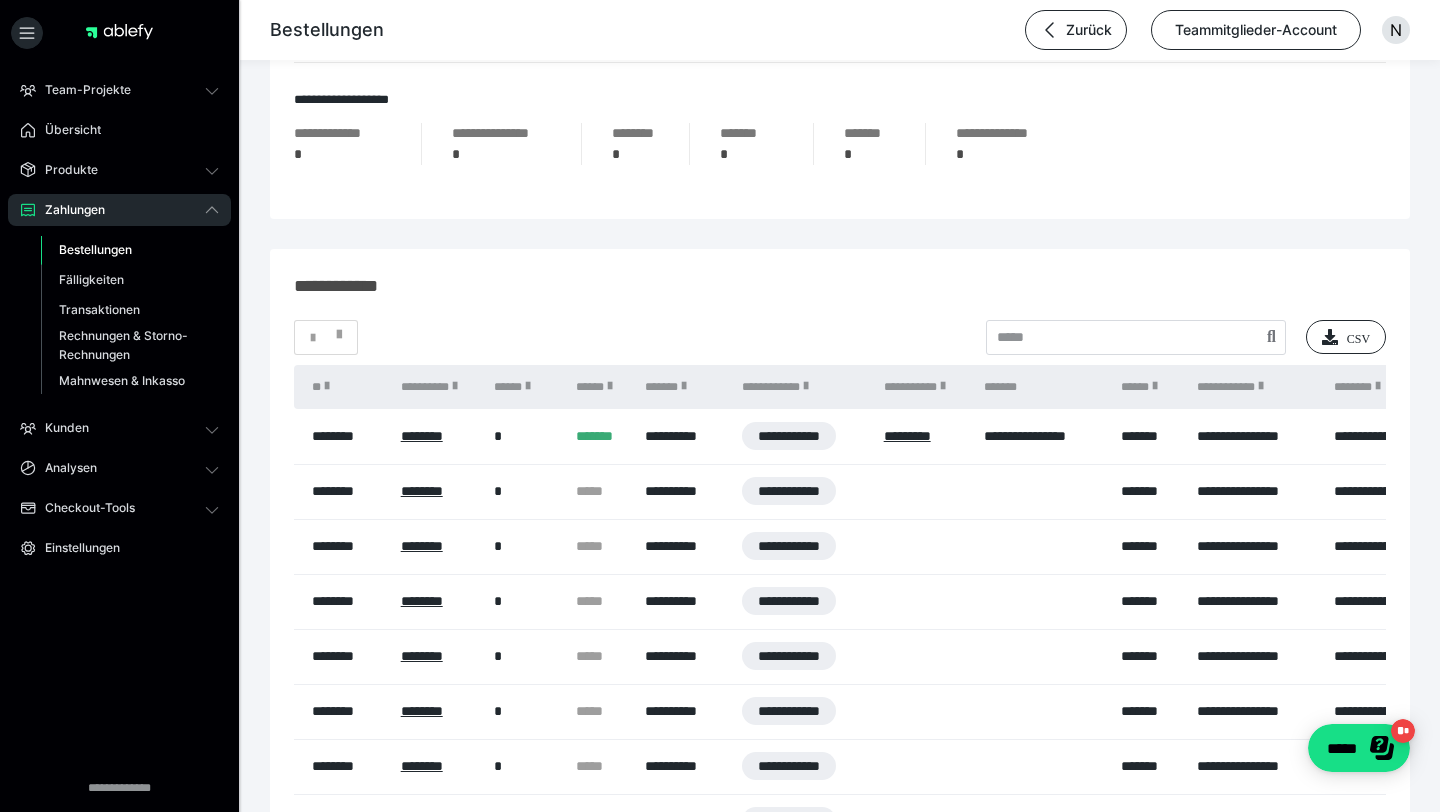 scroll, scrollTop: 1169, scrollLeft: 0, axis: vertical 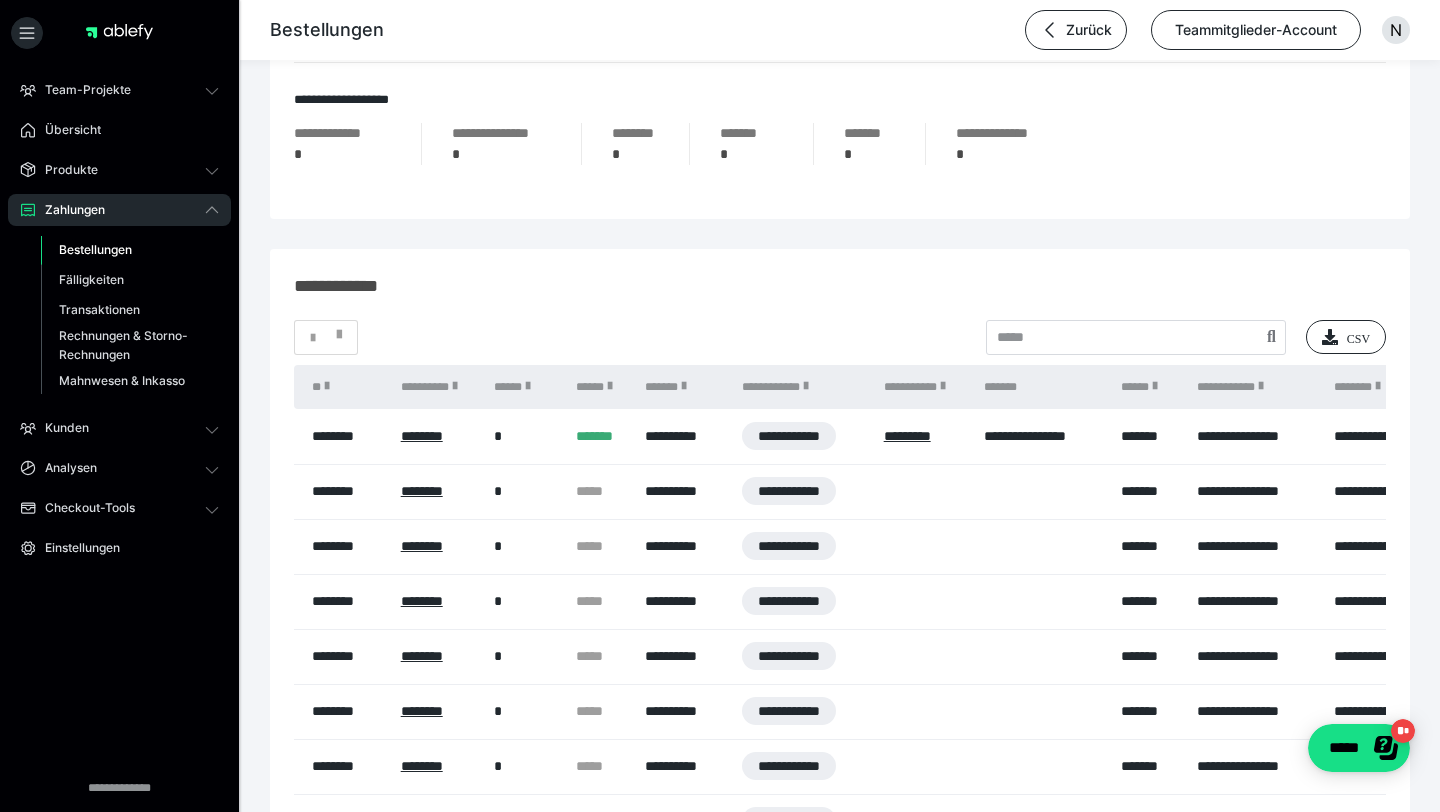 click on "Bestellungen" at bounding box center [95, 249] 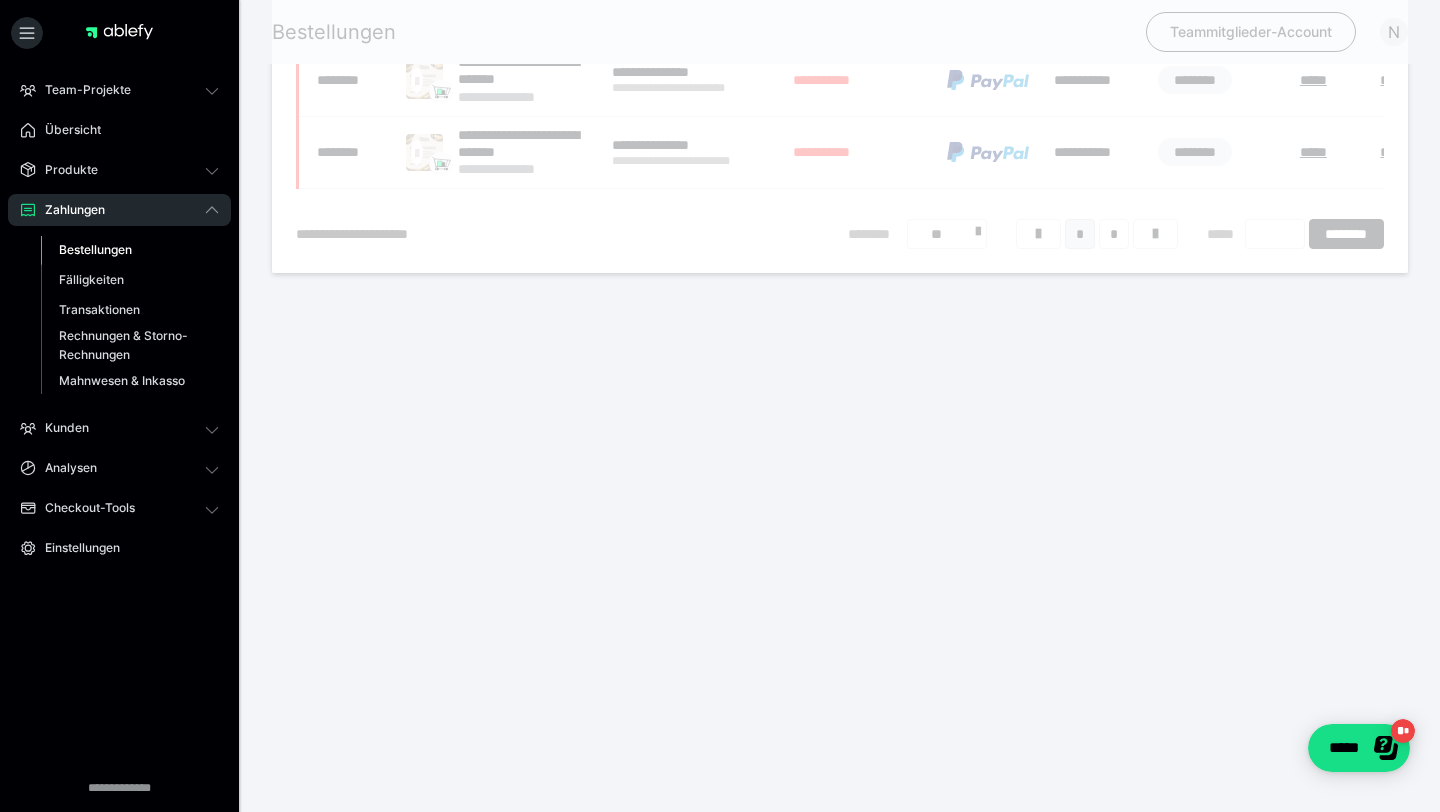 scroll, scrollTop: 0, scrollLeft: 0, axis: both 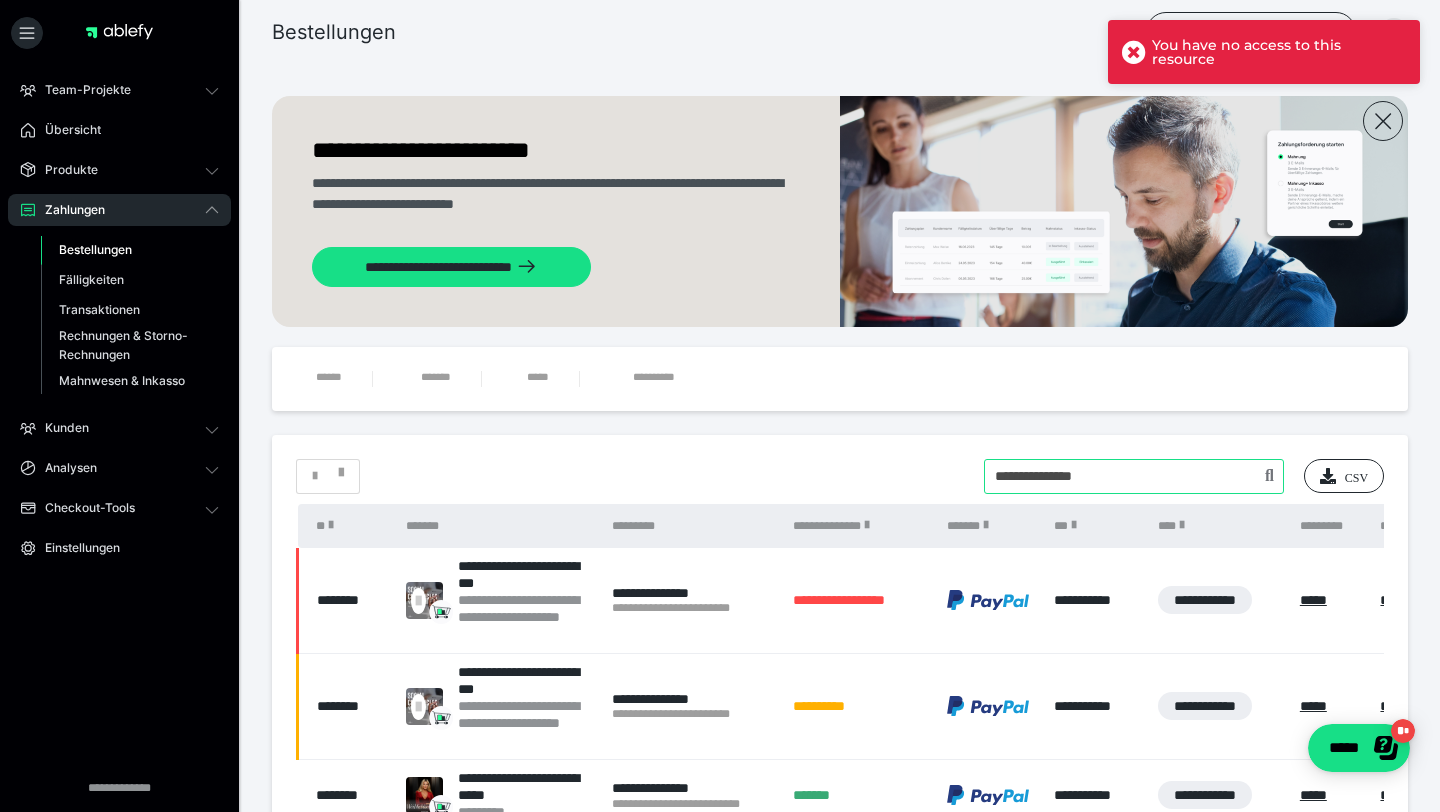 drag, startPoint x: 1112, startPoint y: 480, endPoint x: 950, endPoint y: 480, distance: 162 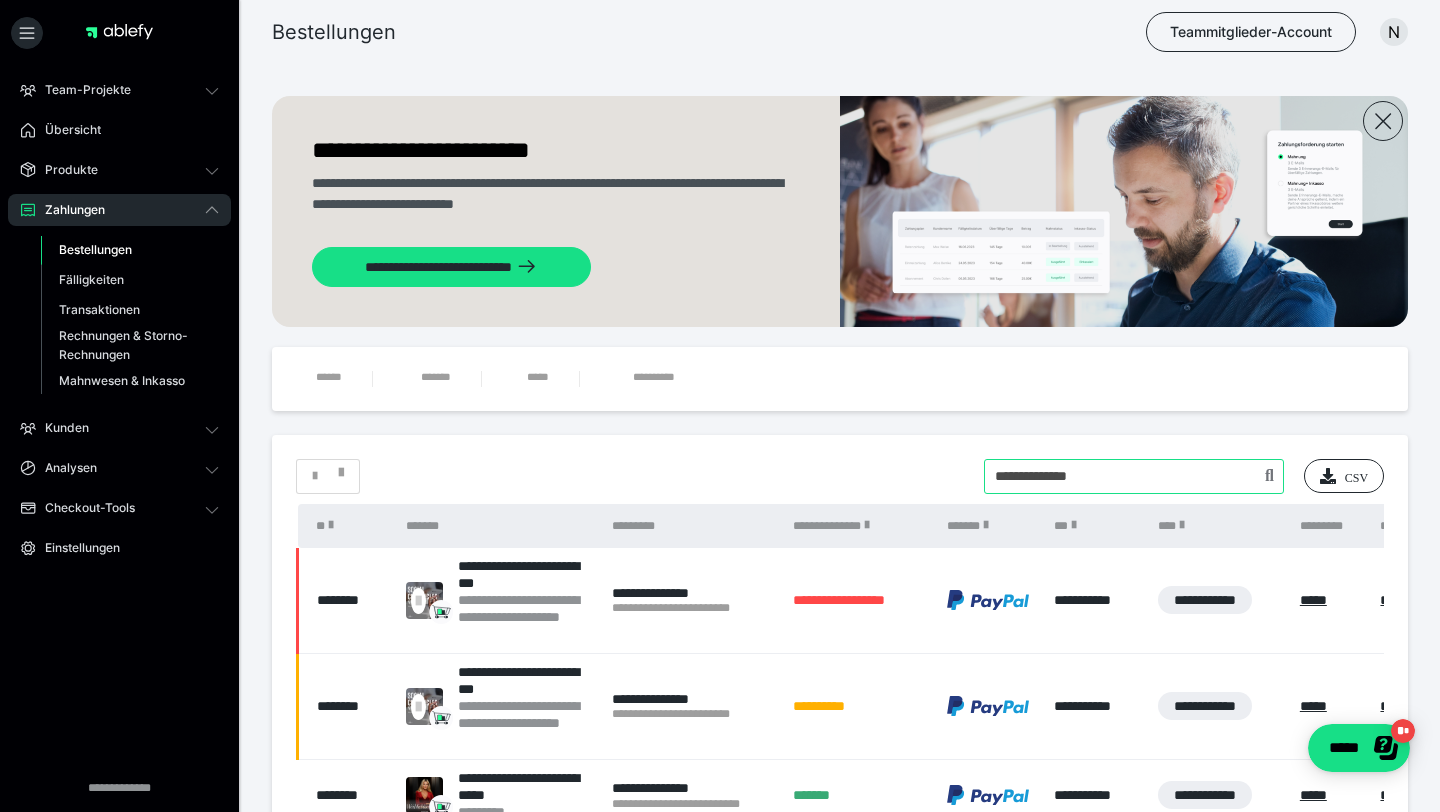 type on "**********" 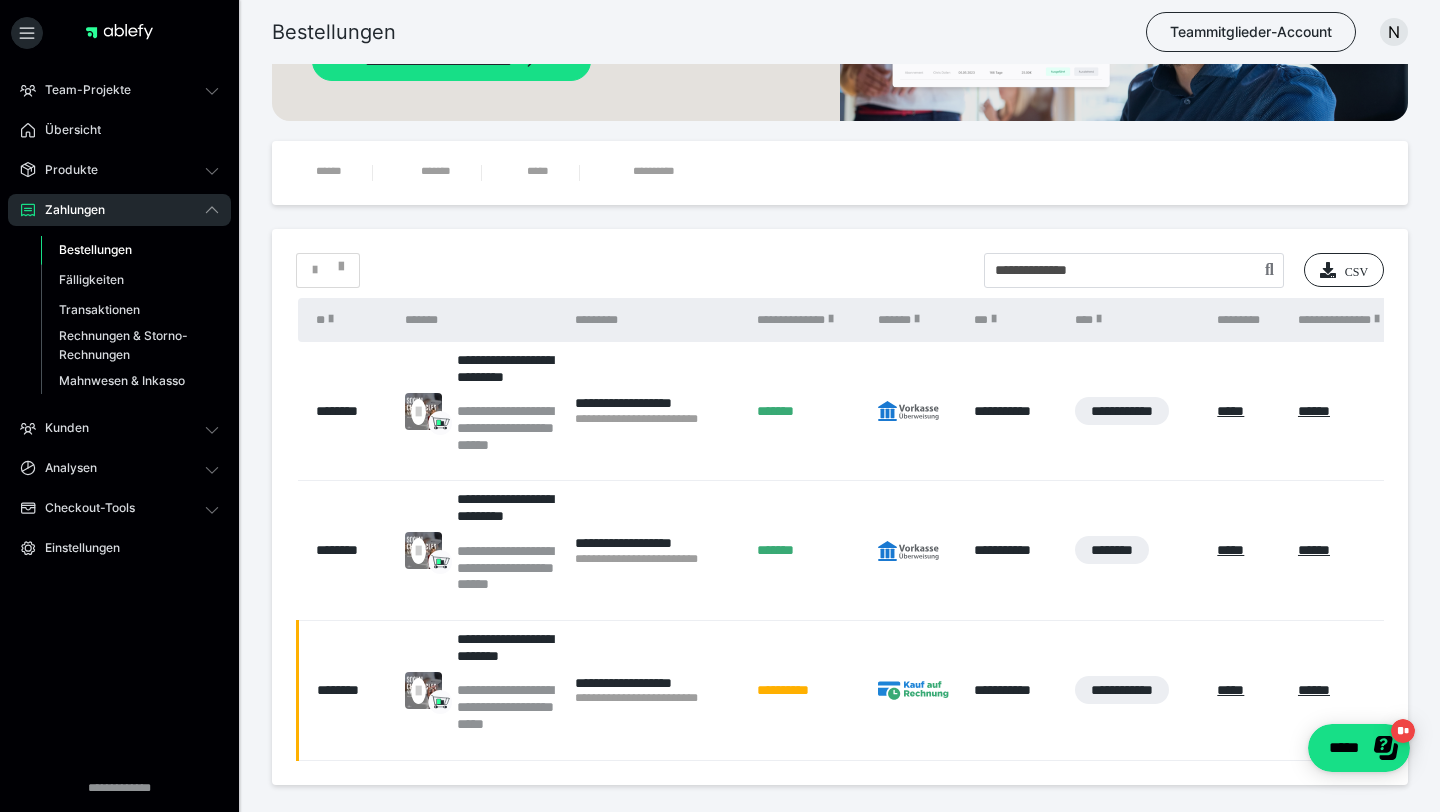 scroll, scrollTop: 201, scrollLeft: 0, axis: vertical 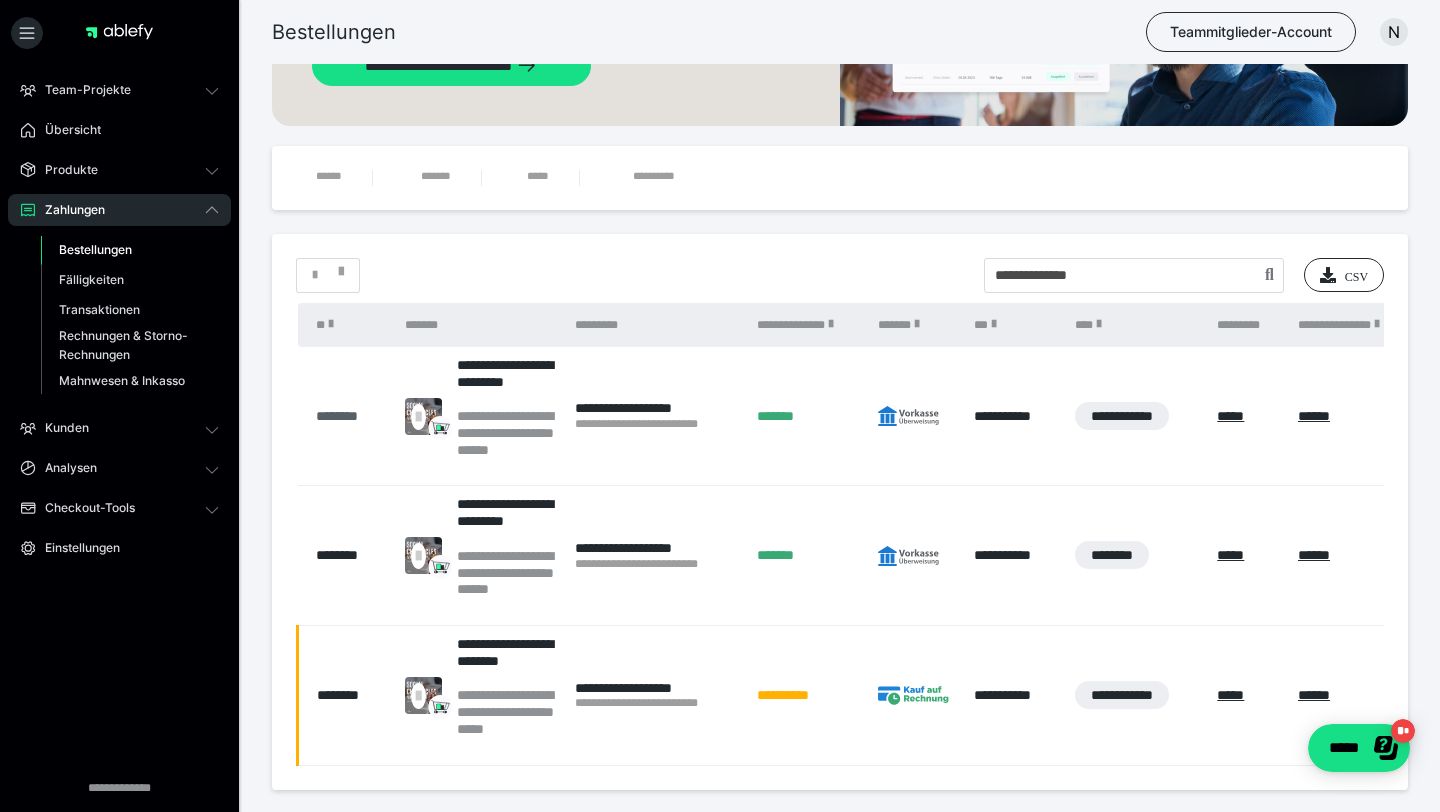 click on "********" at bounding box center [351, 416] 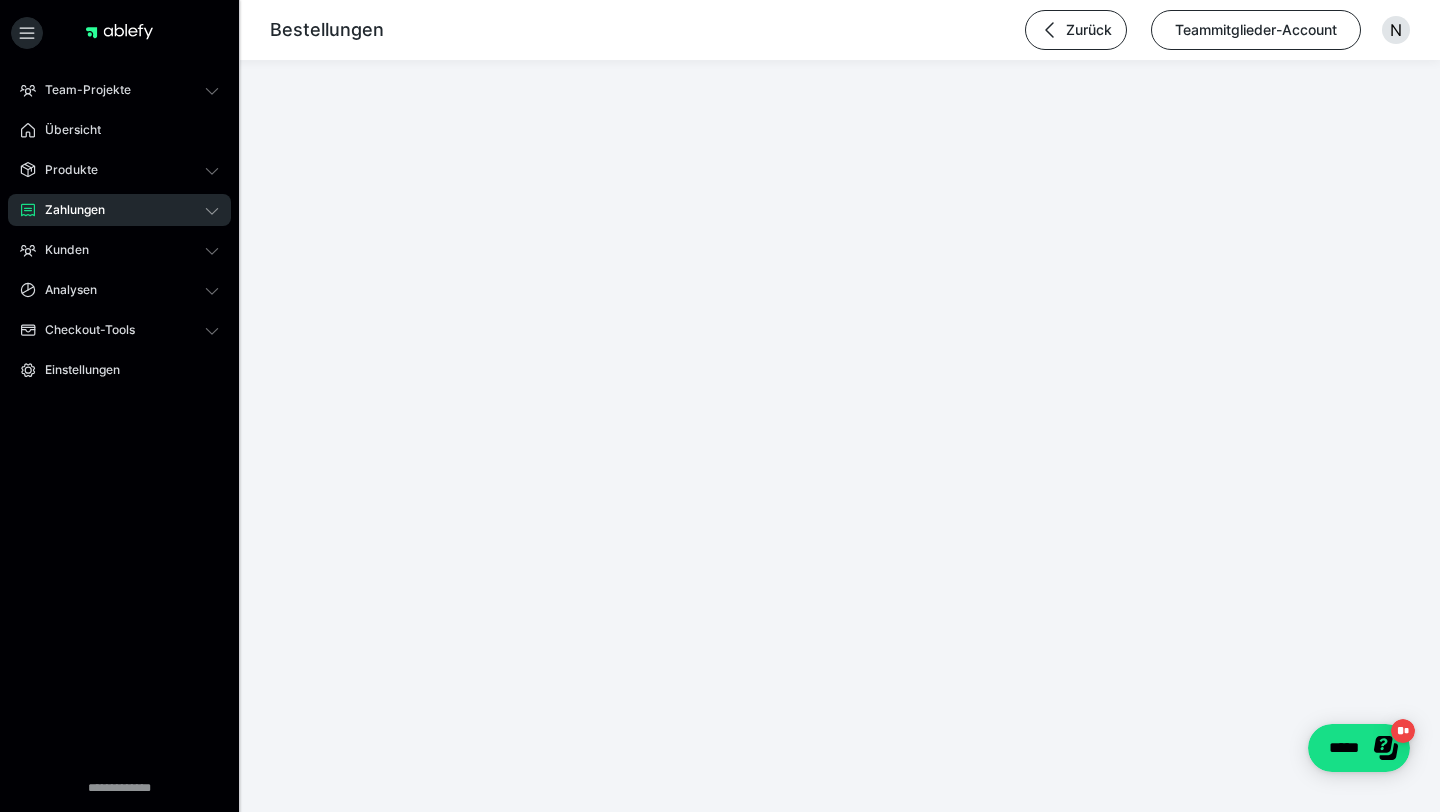 scroll, scrollTop: 0, scrollLeft: 0, axis: both 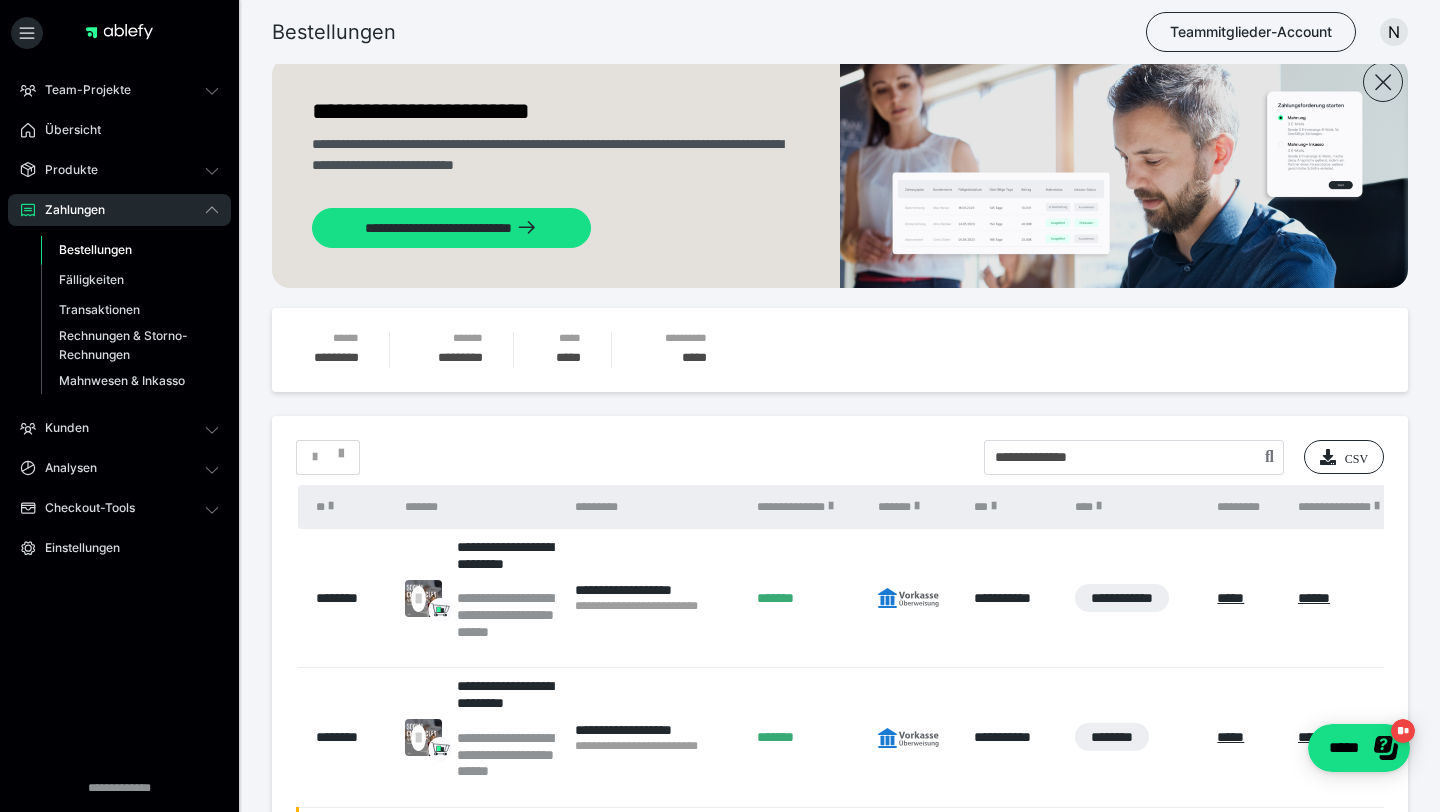 click on "Bestellungen" at bounding box center [95, 249] 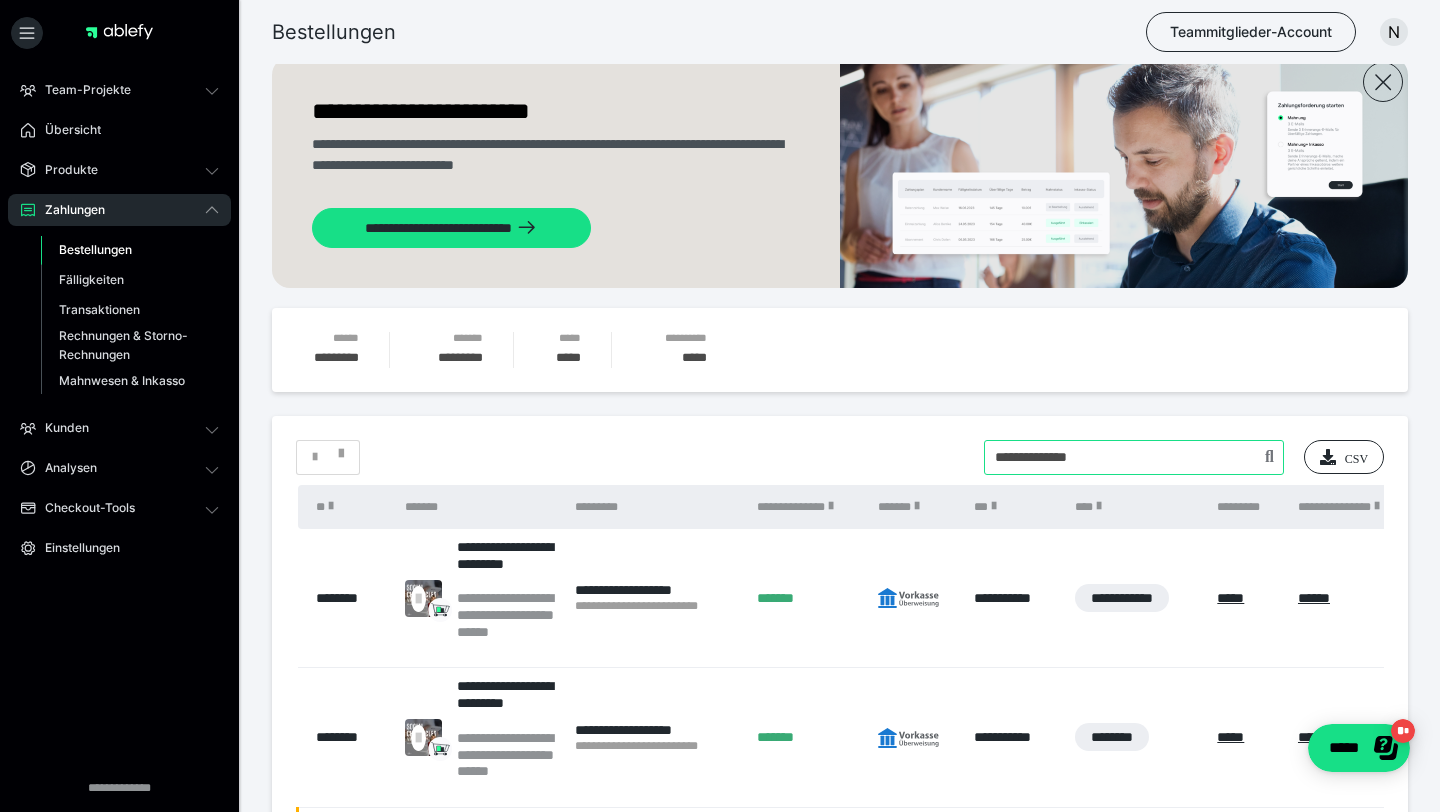 drag, startPoint x: 1121, startPoint y: 461, endPoint x: 859, endPoint y: 461, distance: 262 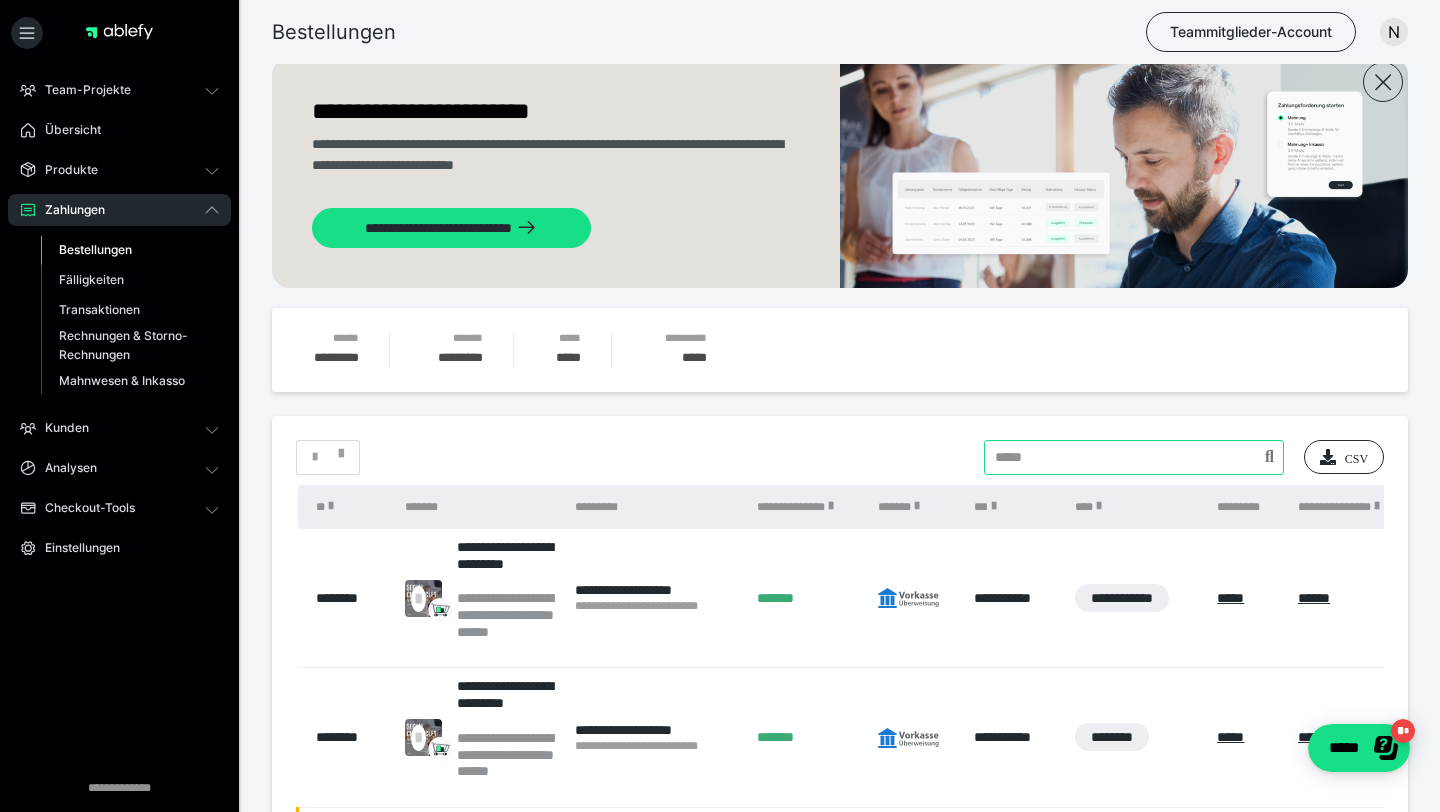 paste on "**********" 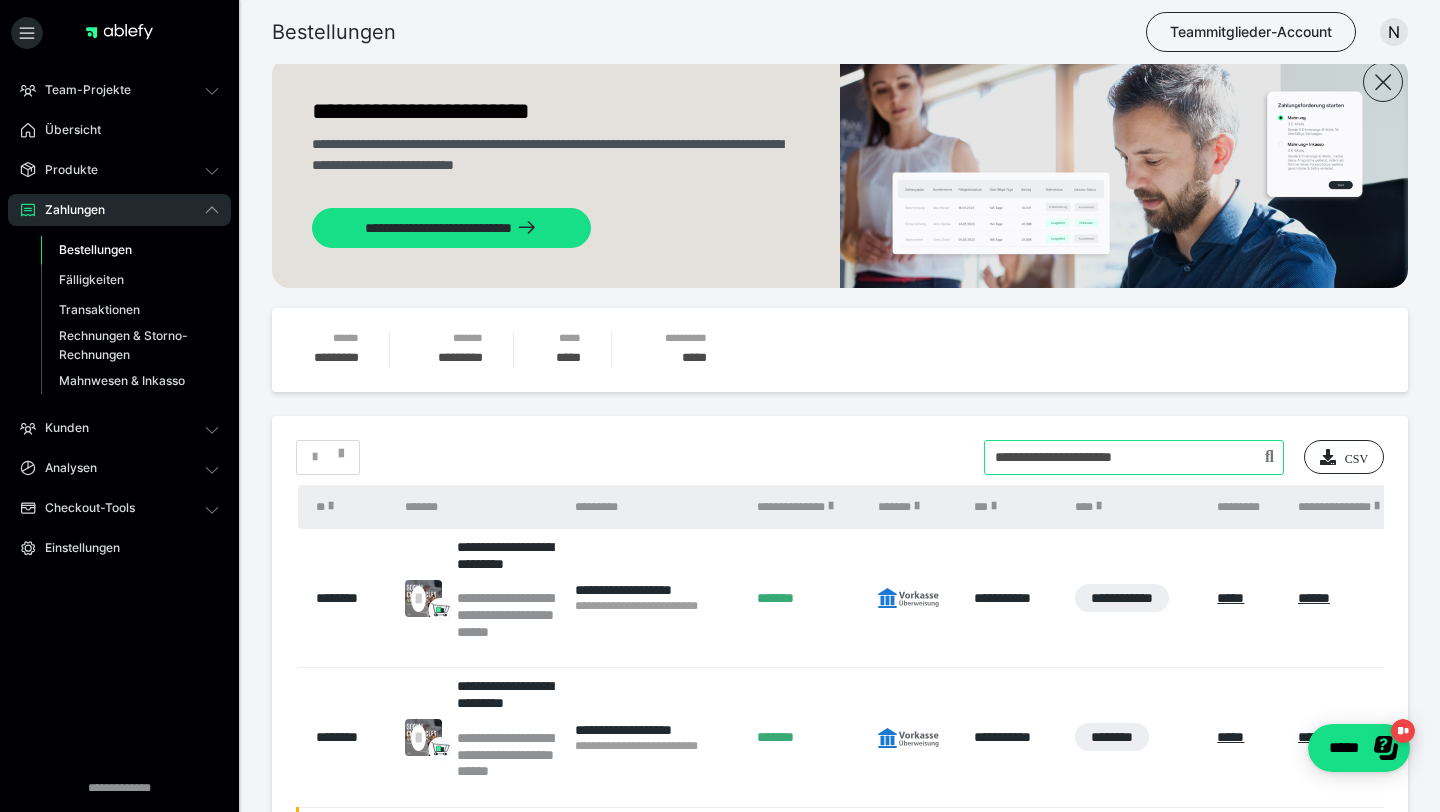 type on "**********" 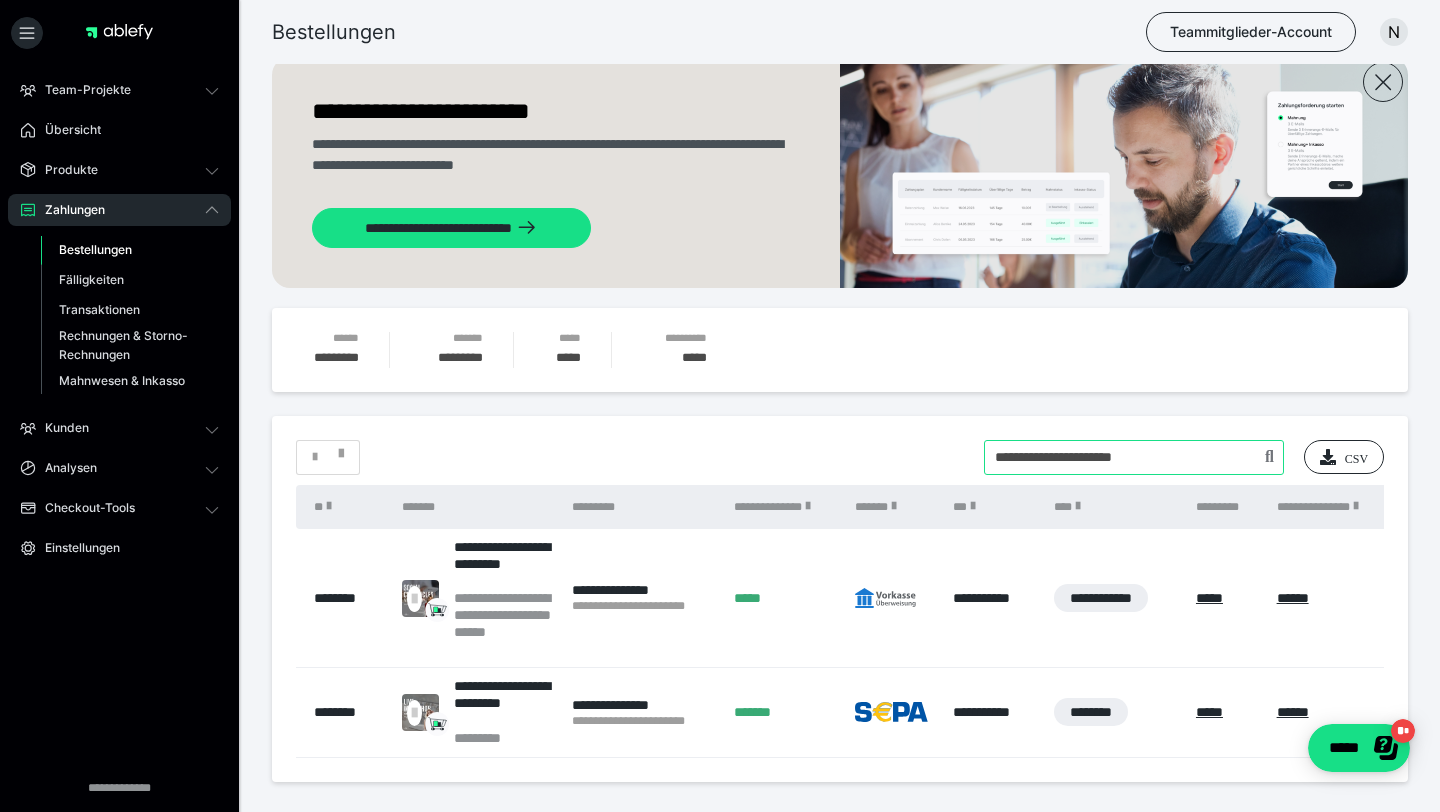 drag, startPoint x: 1208, startPoint y: 452, endPoint x: 996, endPoint y: 452, distance: 212 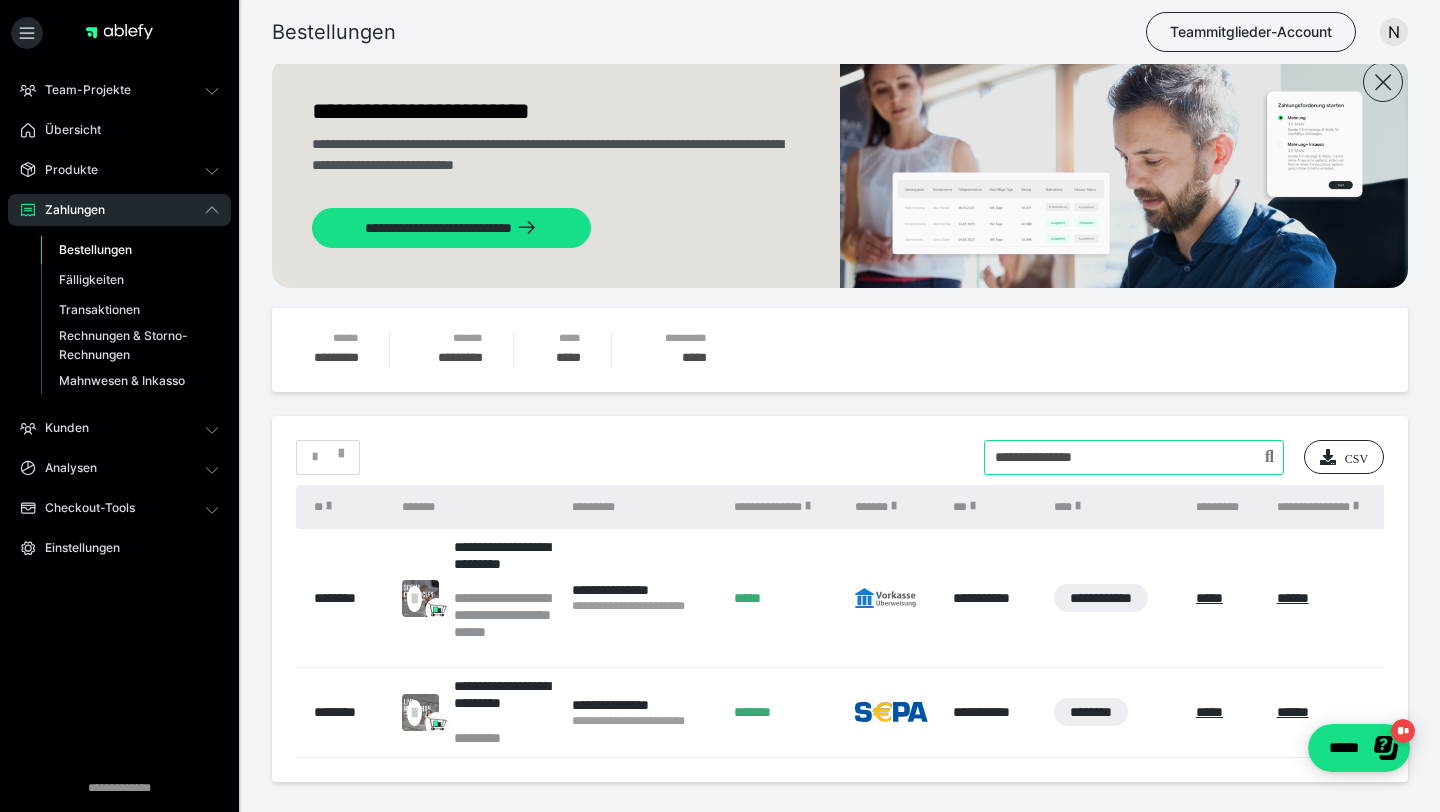 type on "**********" 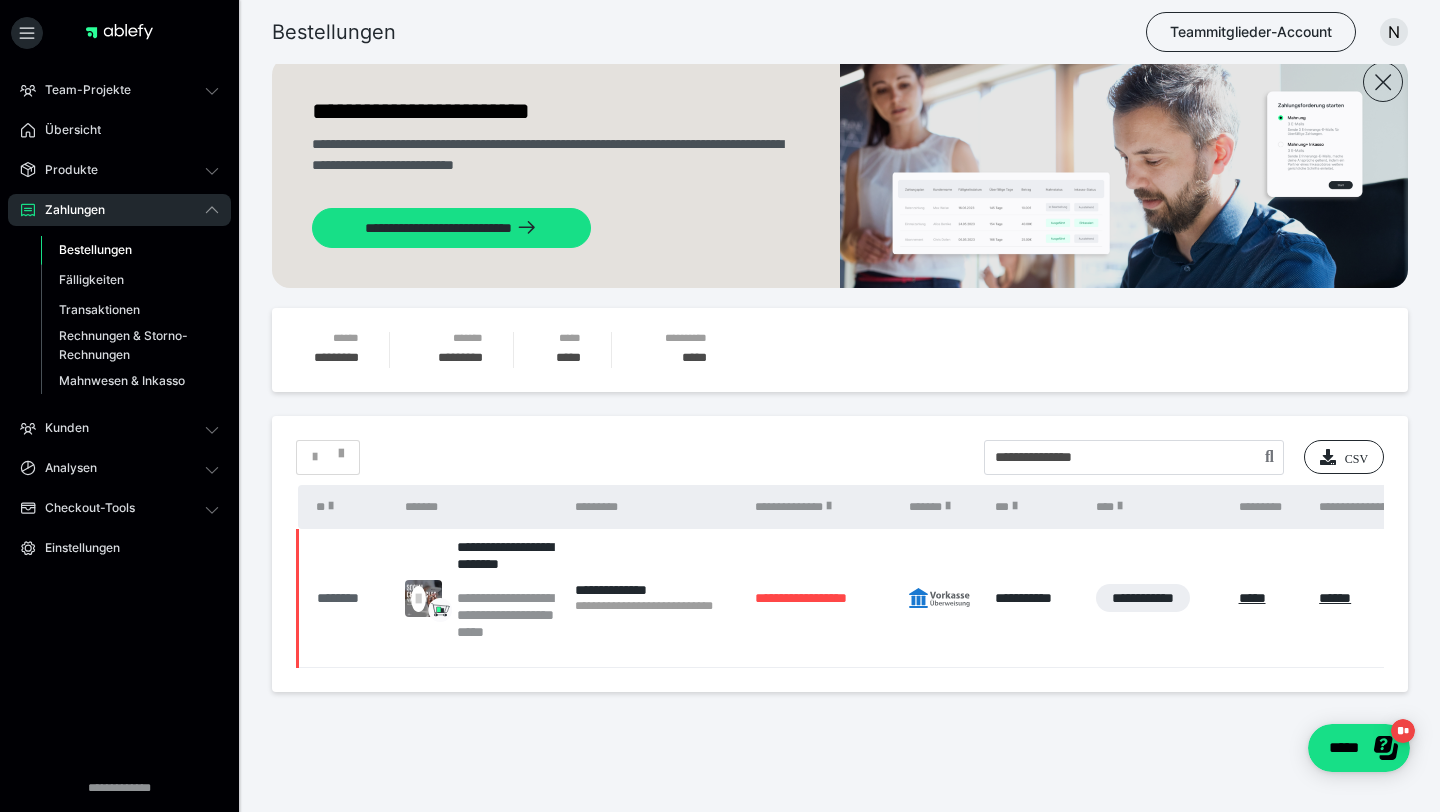 click on "********" at bounding box center [351, 598] 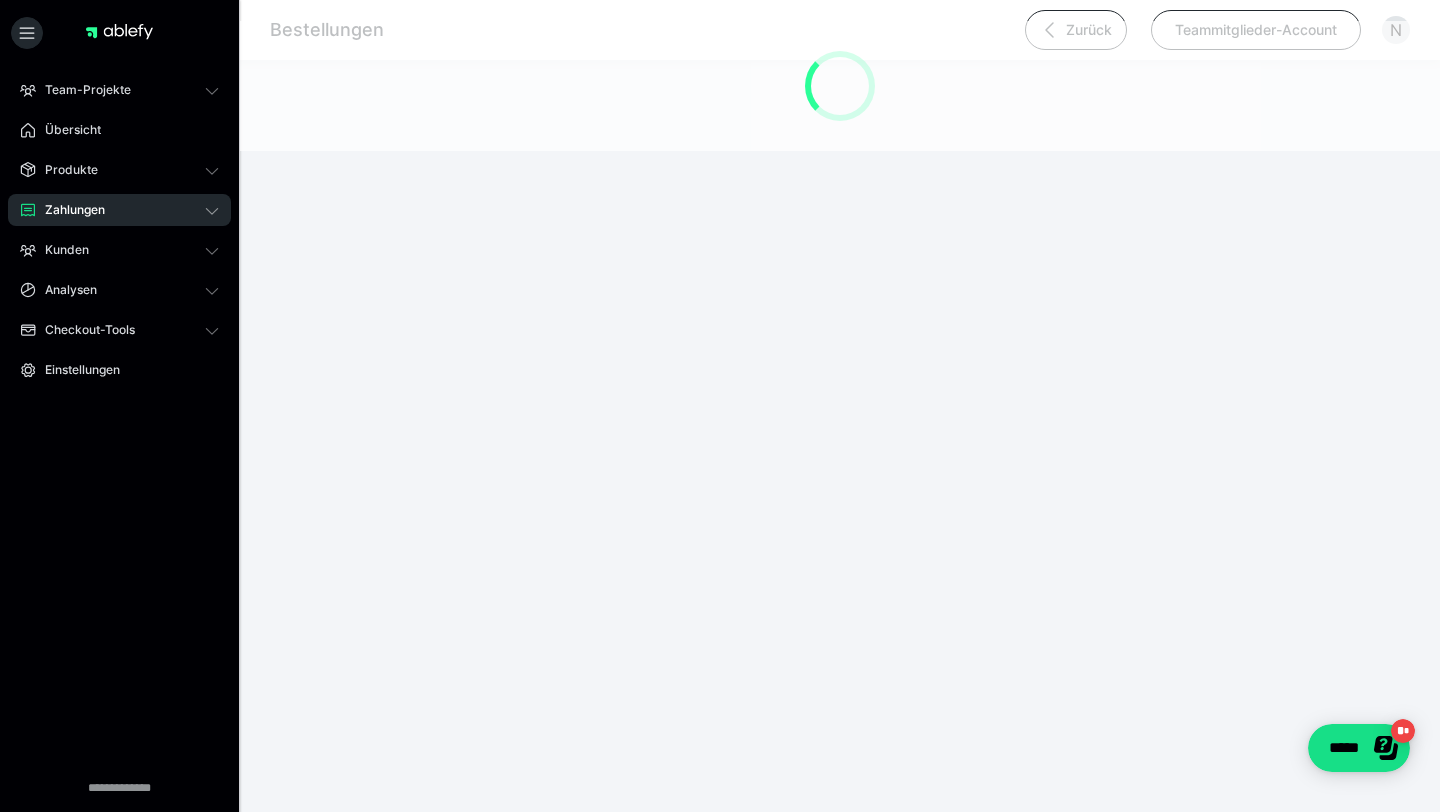 scroll, scrollTop: 0, scrollLeft: 0, axis: both 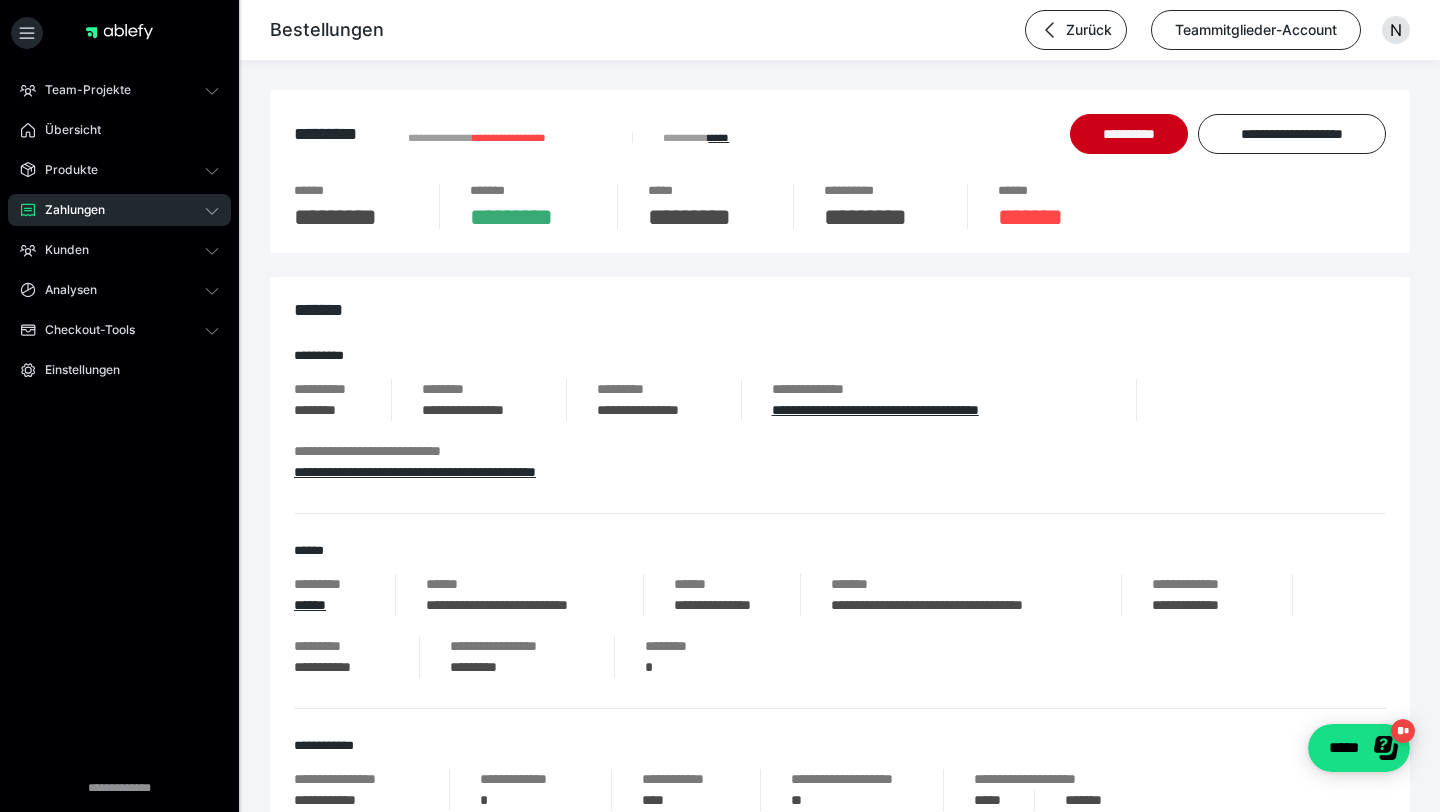 click on "Zahlungen" at bounding box center (68, 210) 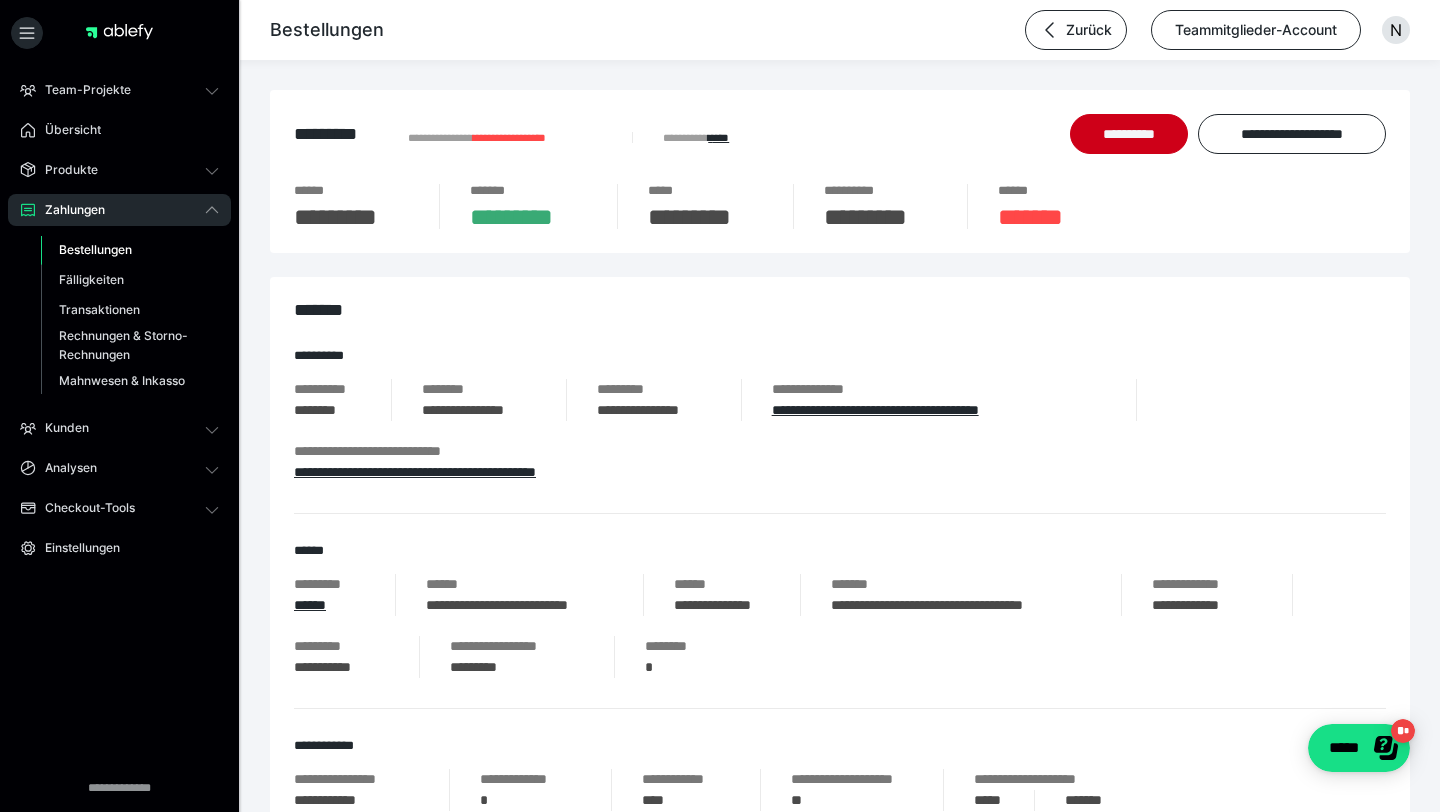 click on "Bestellungen" at bounding box center [95, 249] 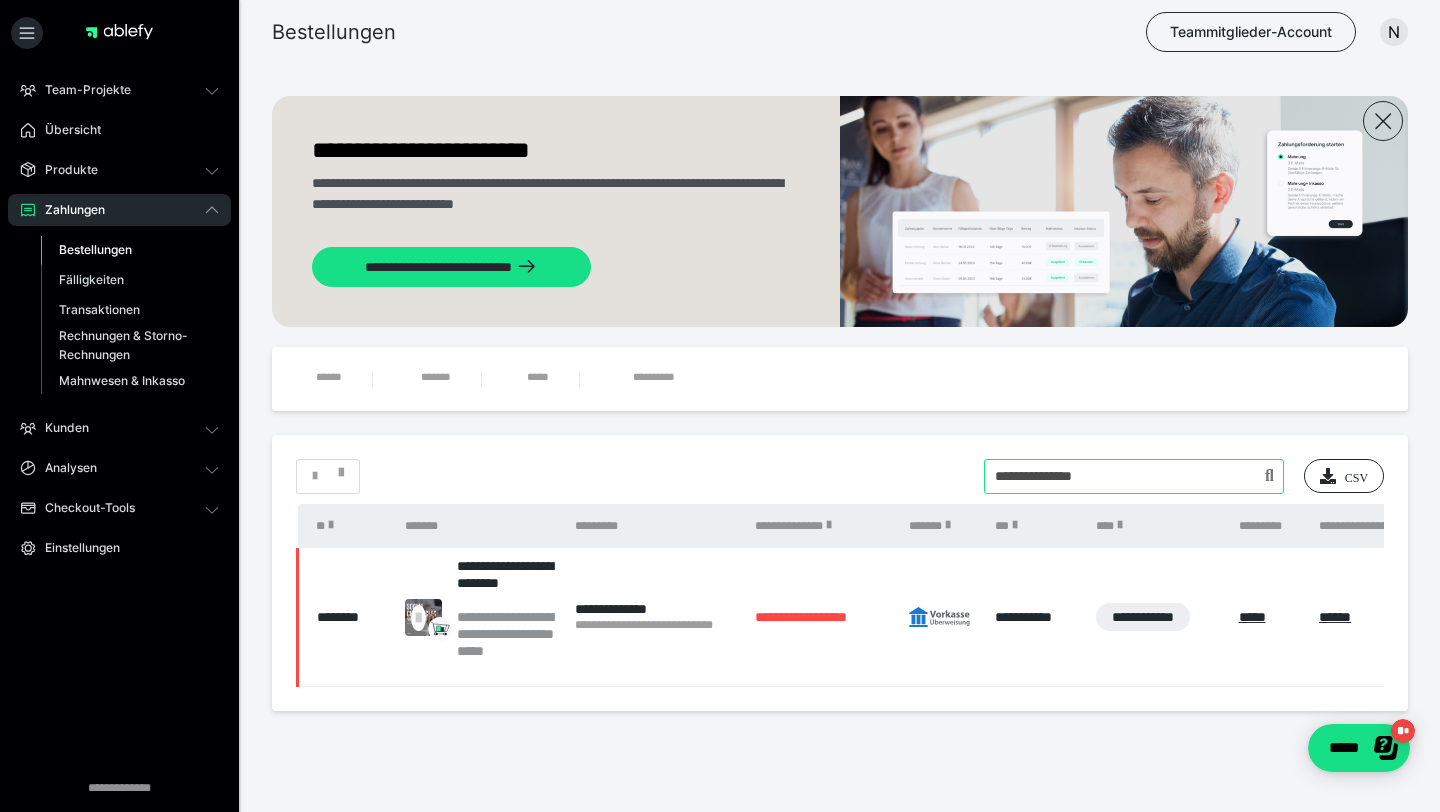 drag, startPoint x: 1100, startPoint y: 477, endPoint x: 941, endPoint y: 477, distance: 159 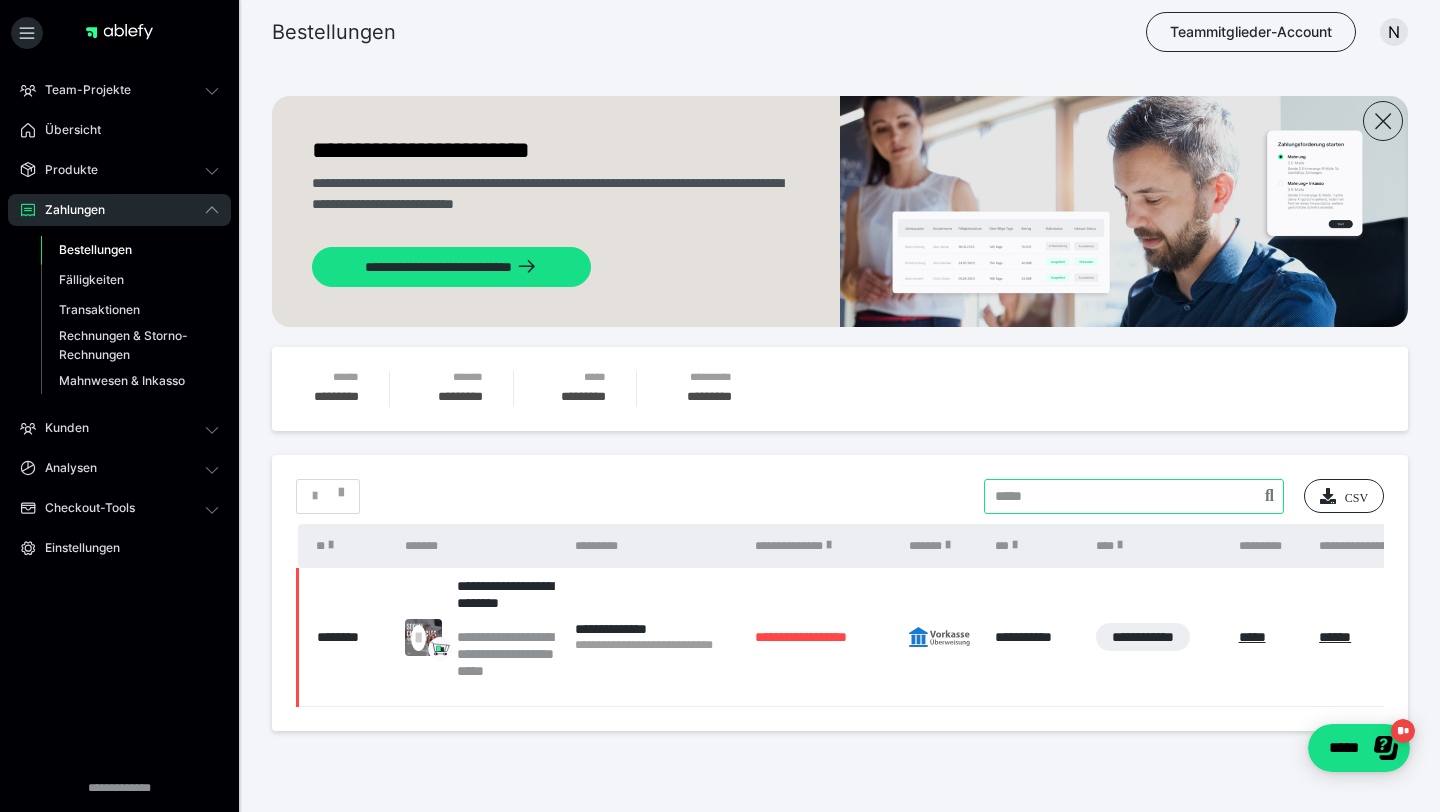 paste on "**********" 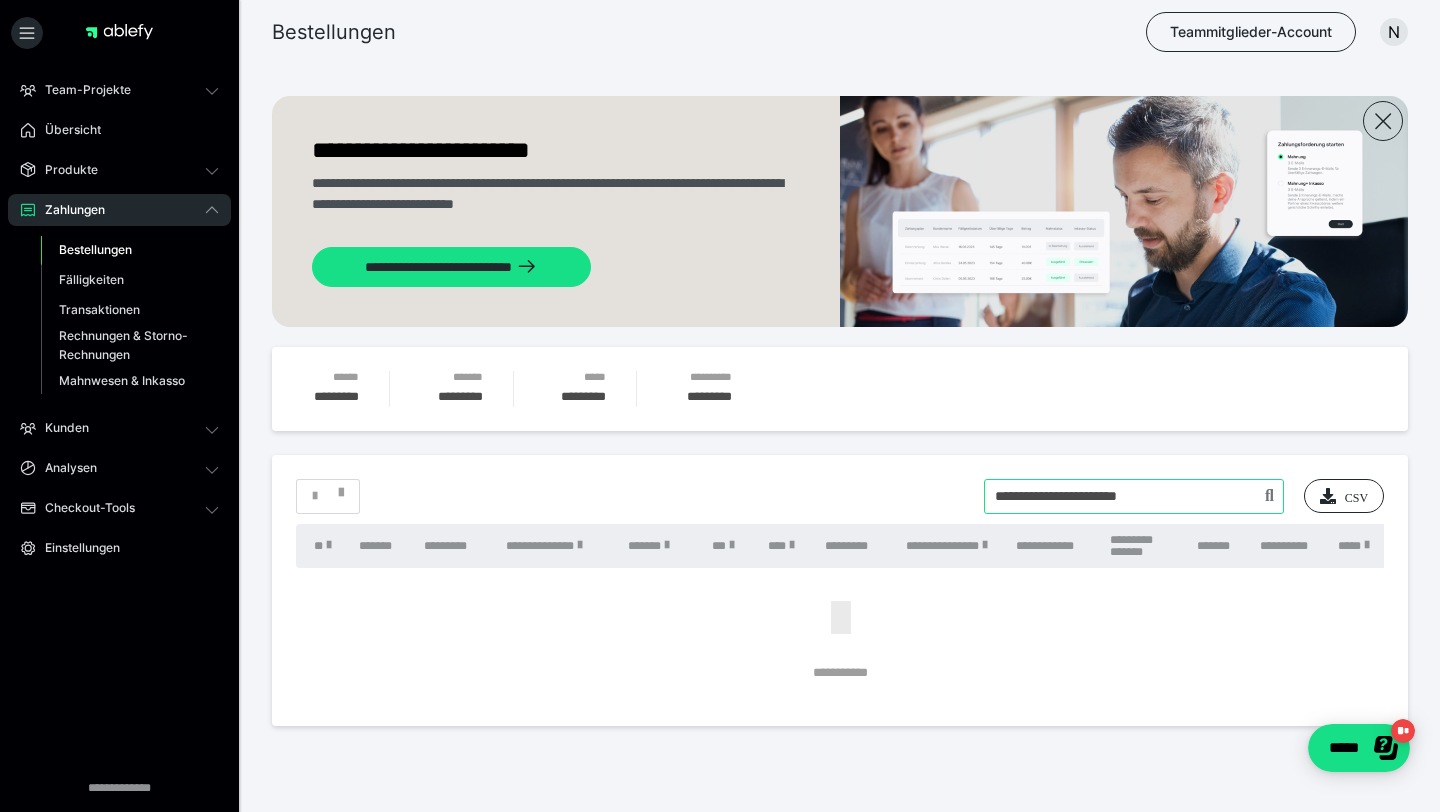 click at bounding box center (1134, 496) 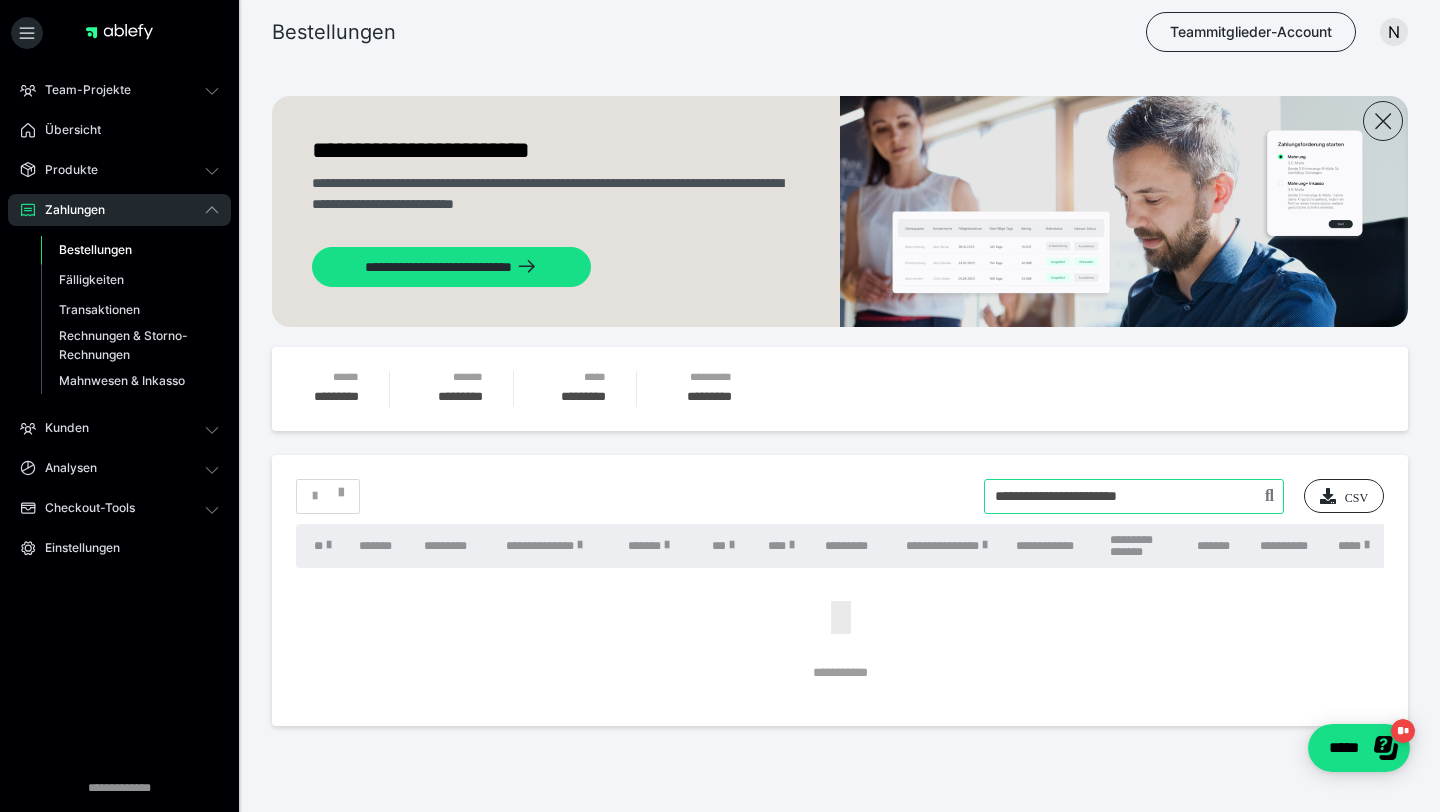 drag, startPoint x: 1101, startPoint y: 498, endPoint x: 1288, endPoint y: 498, distance: 187 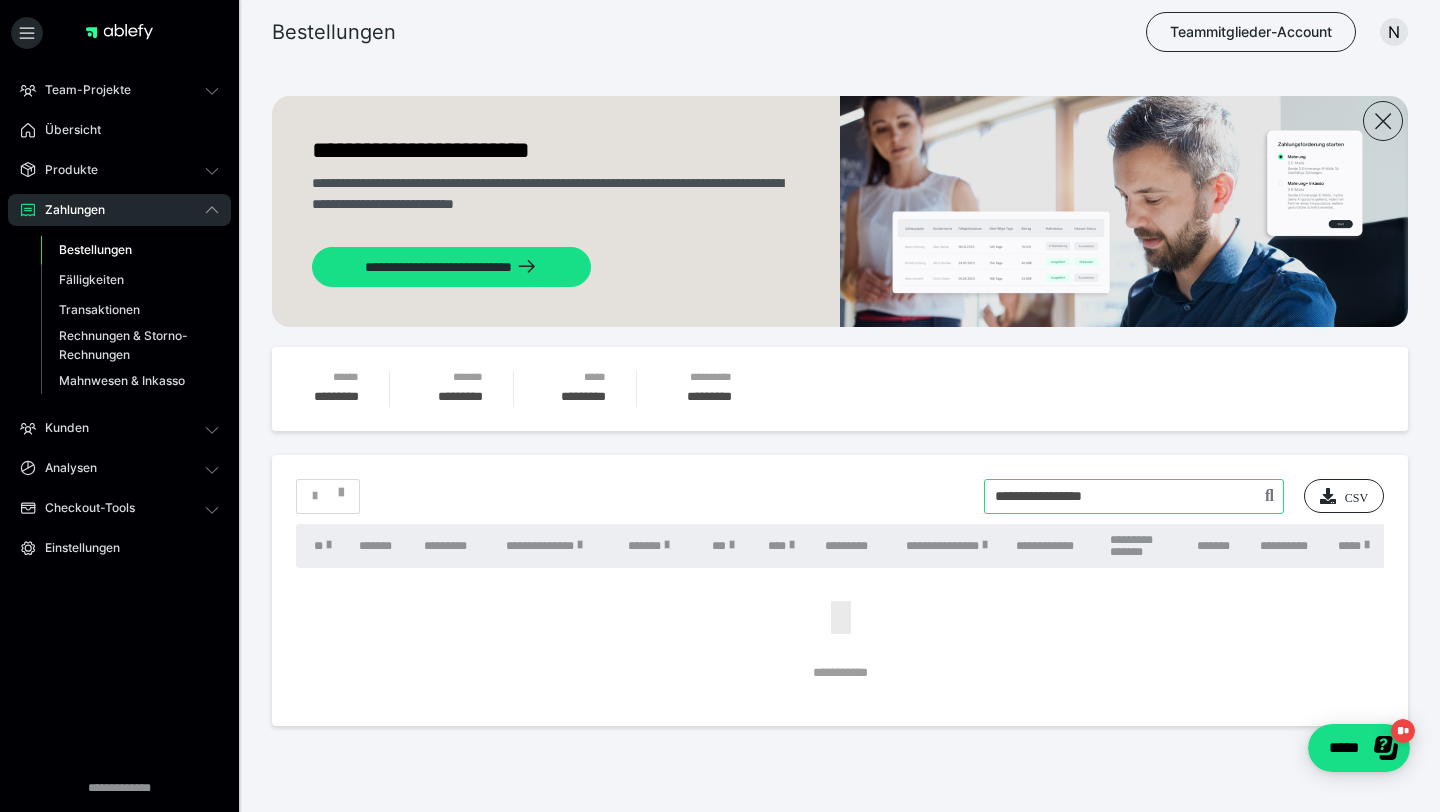 type on "**********" 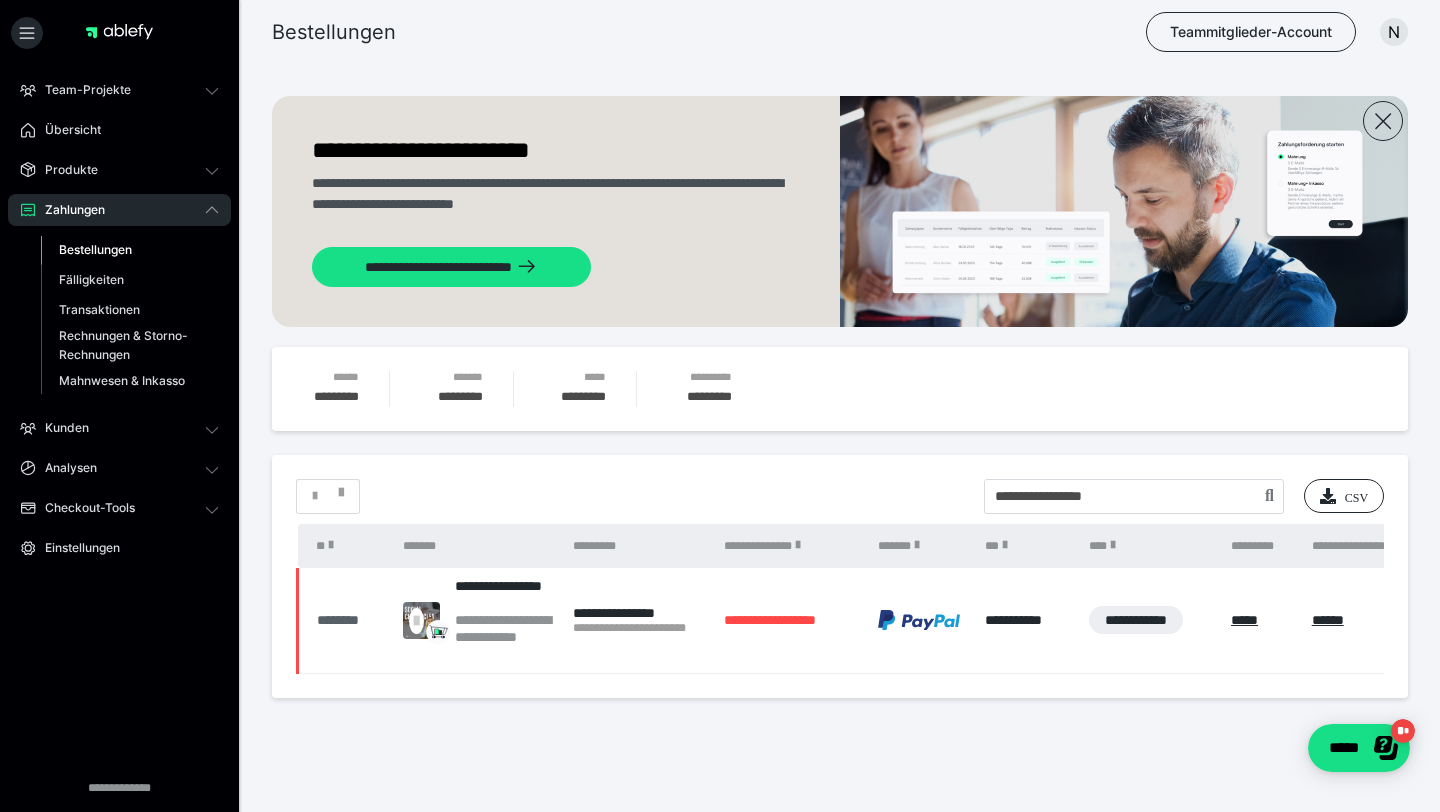 click on "********" at bounding box center (350, 620) 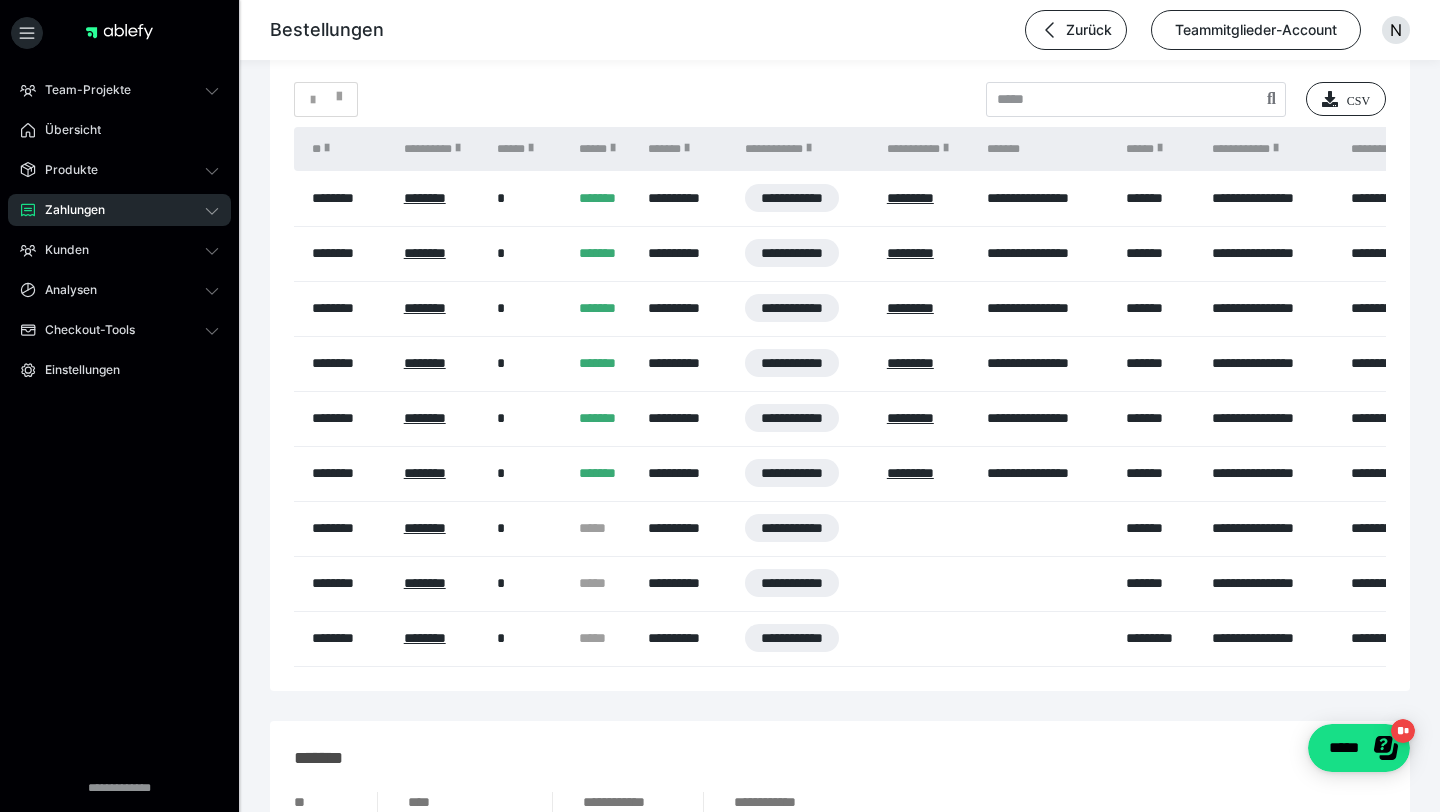 scroll, scrollTop: 1423, scrollLeft: 0, axis: vertical 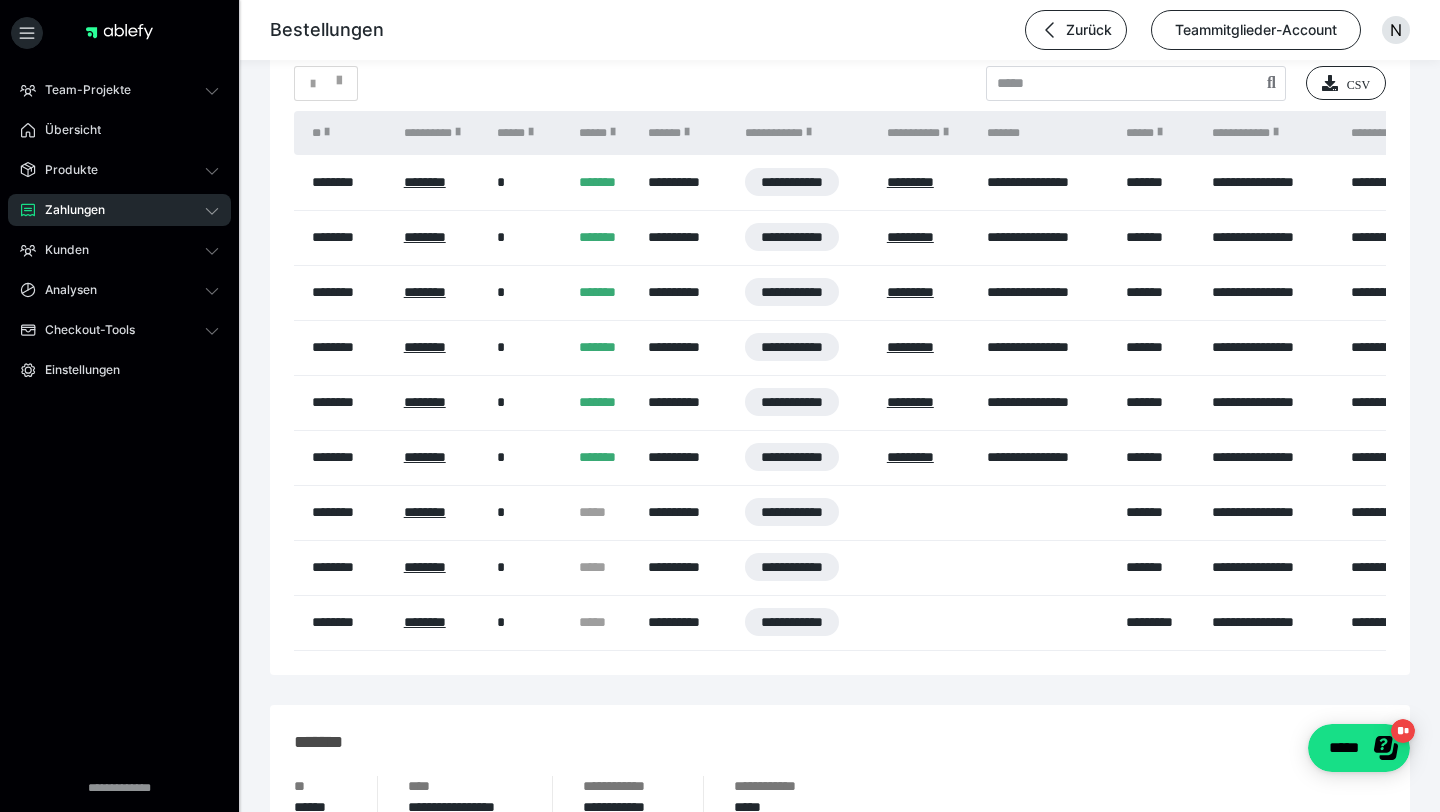 click on "Zahlungen" at bounding box center [68, 210] 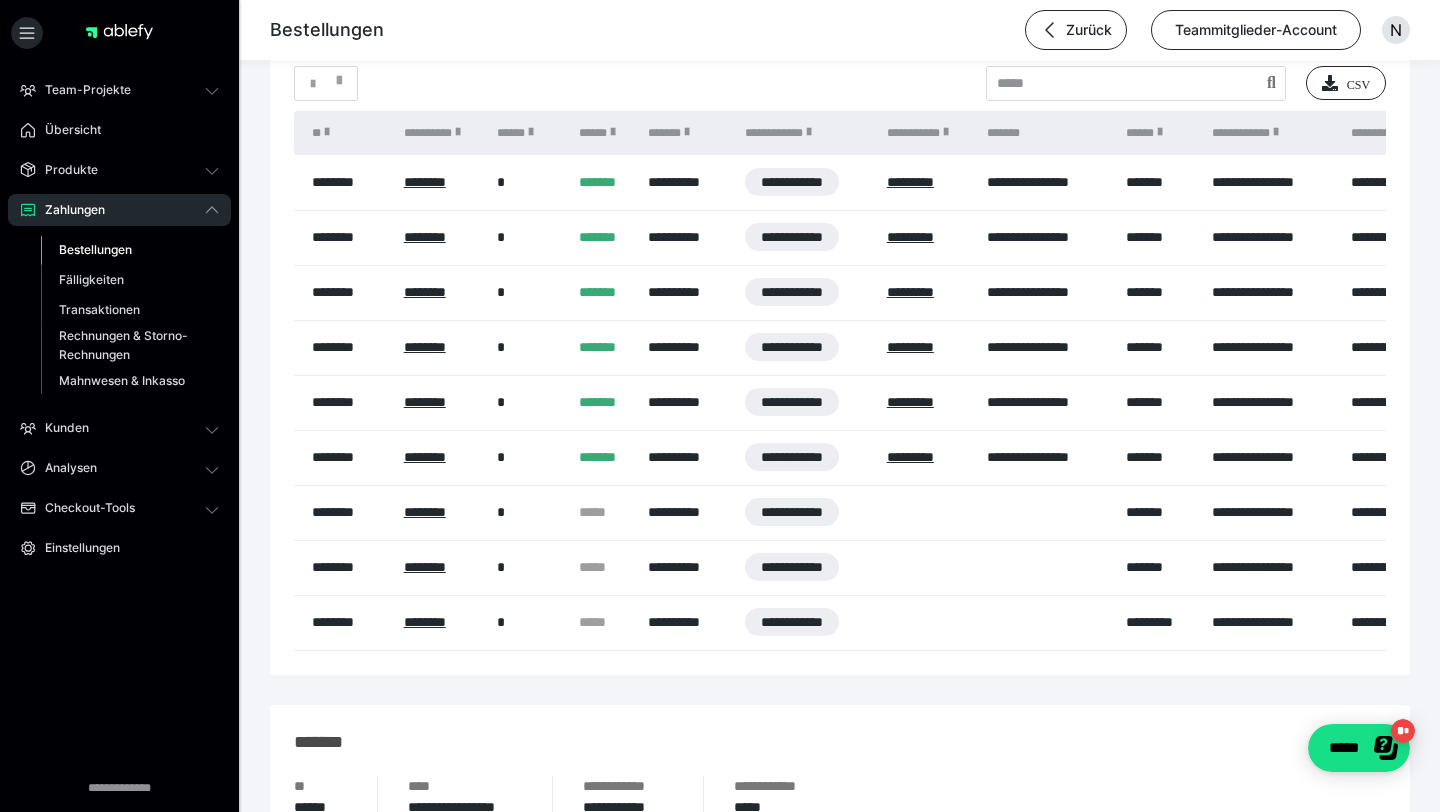 click on "Bestellungen" at bounding box center [95, 249] 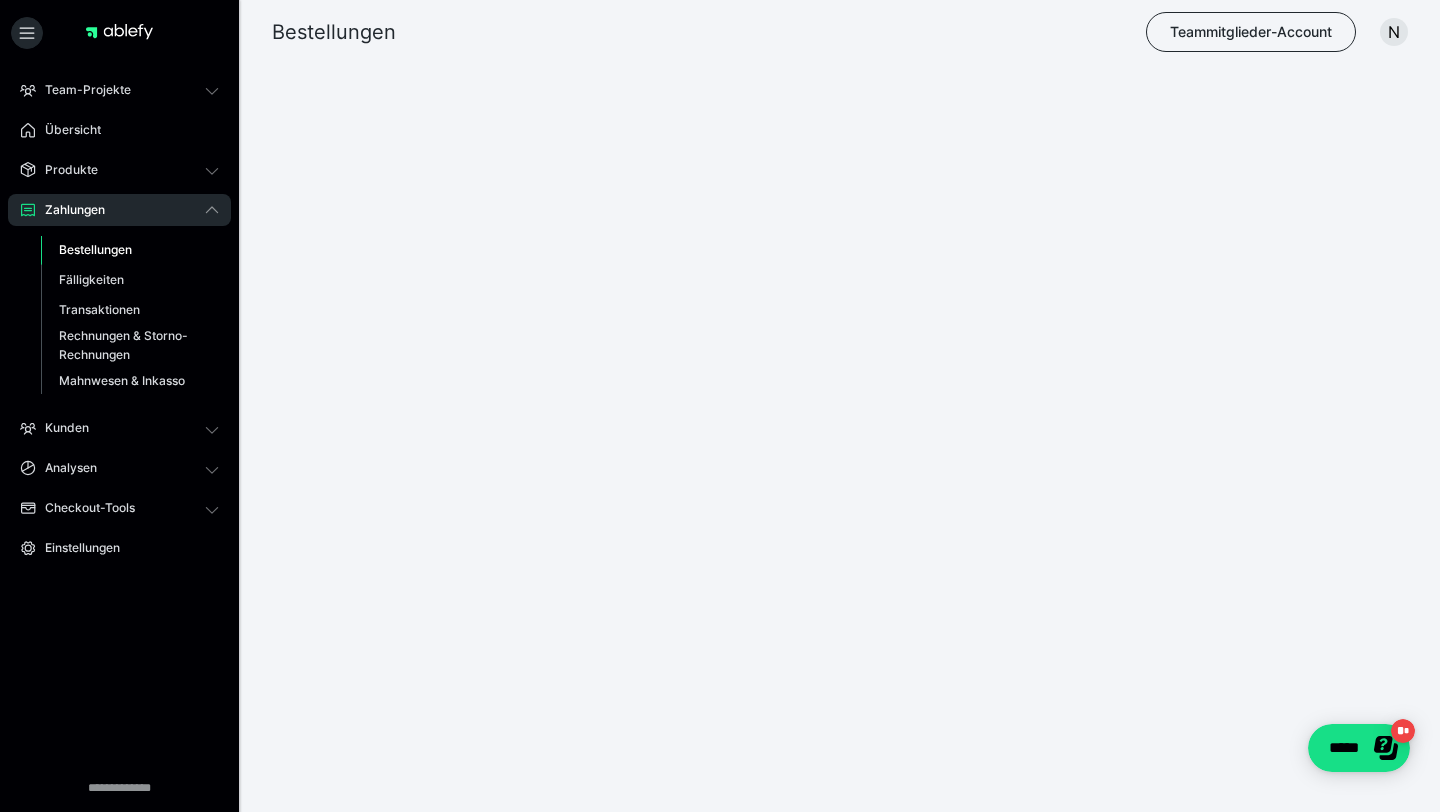 scroll, scrollTop: 0, scrollLeft: 0, axis: both 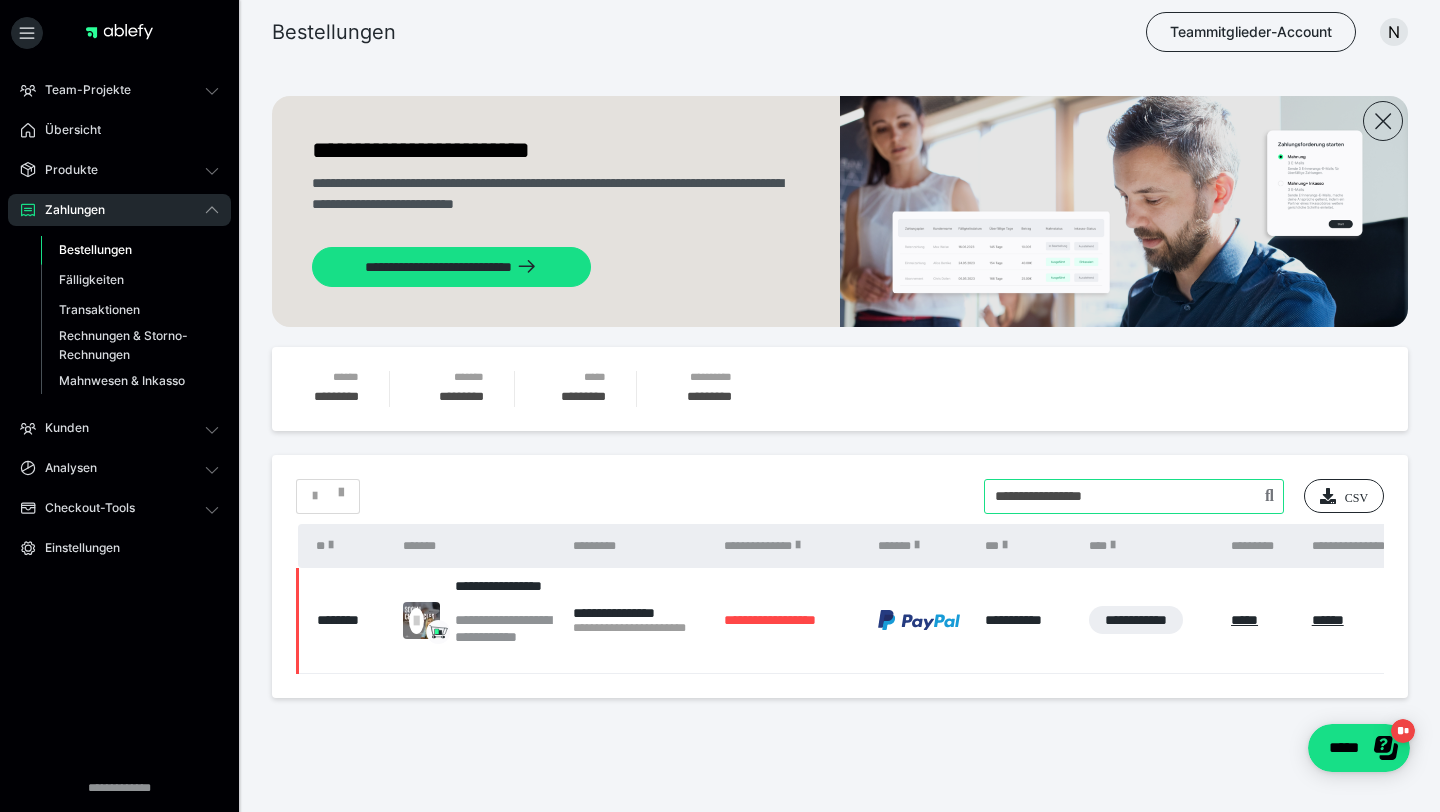 click at bounding box center (1134, 496) 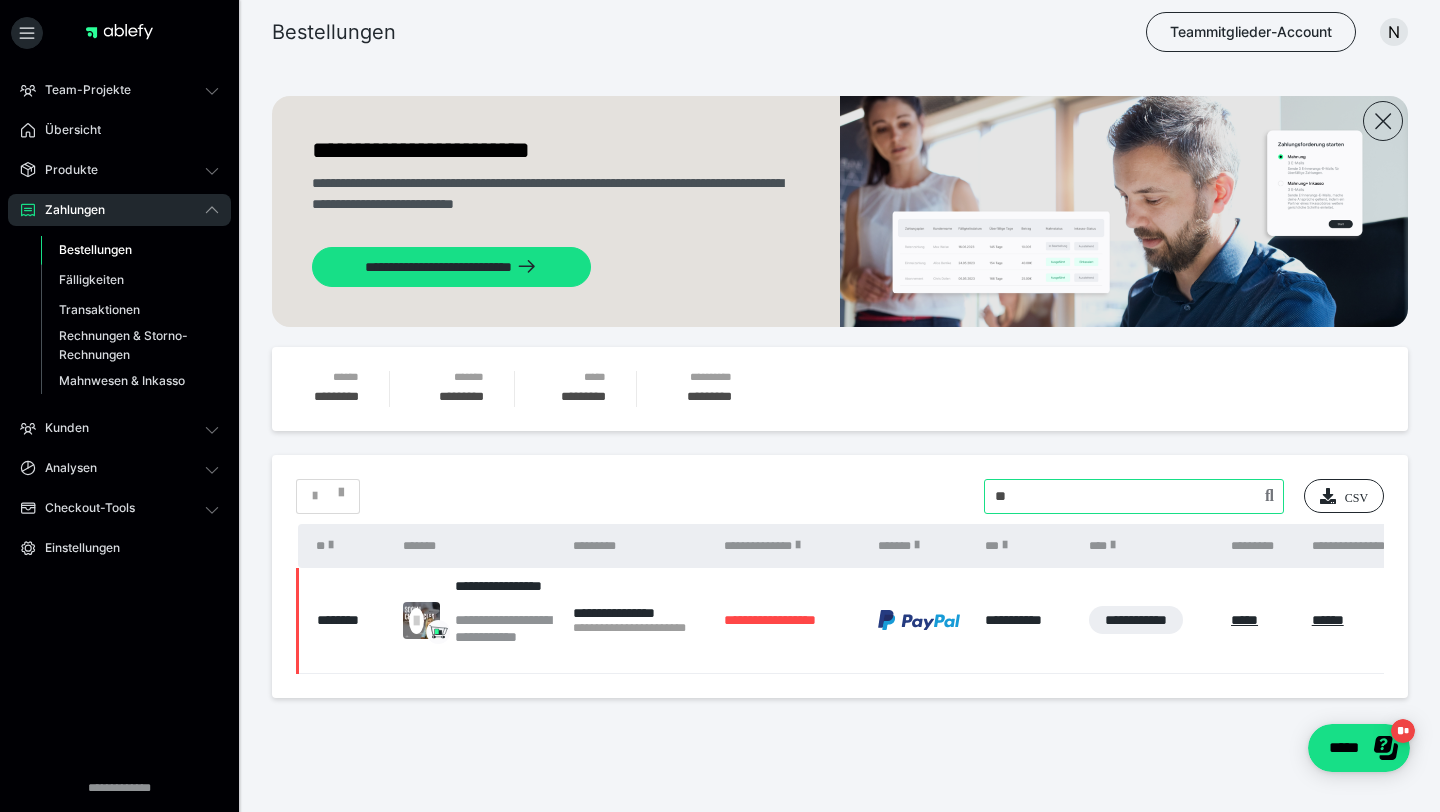 type on "*" 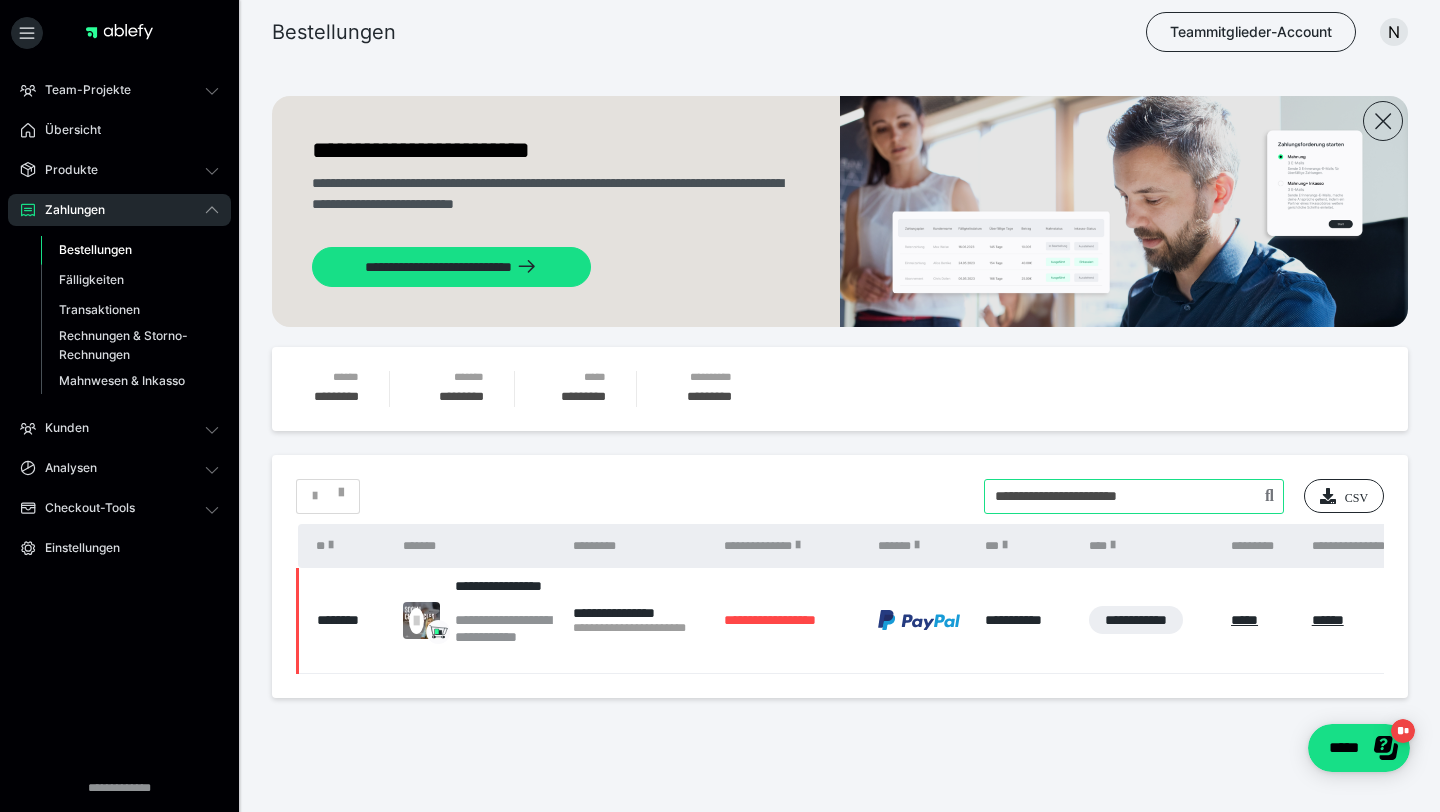 type on "**********" 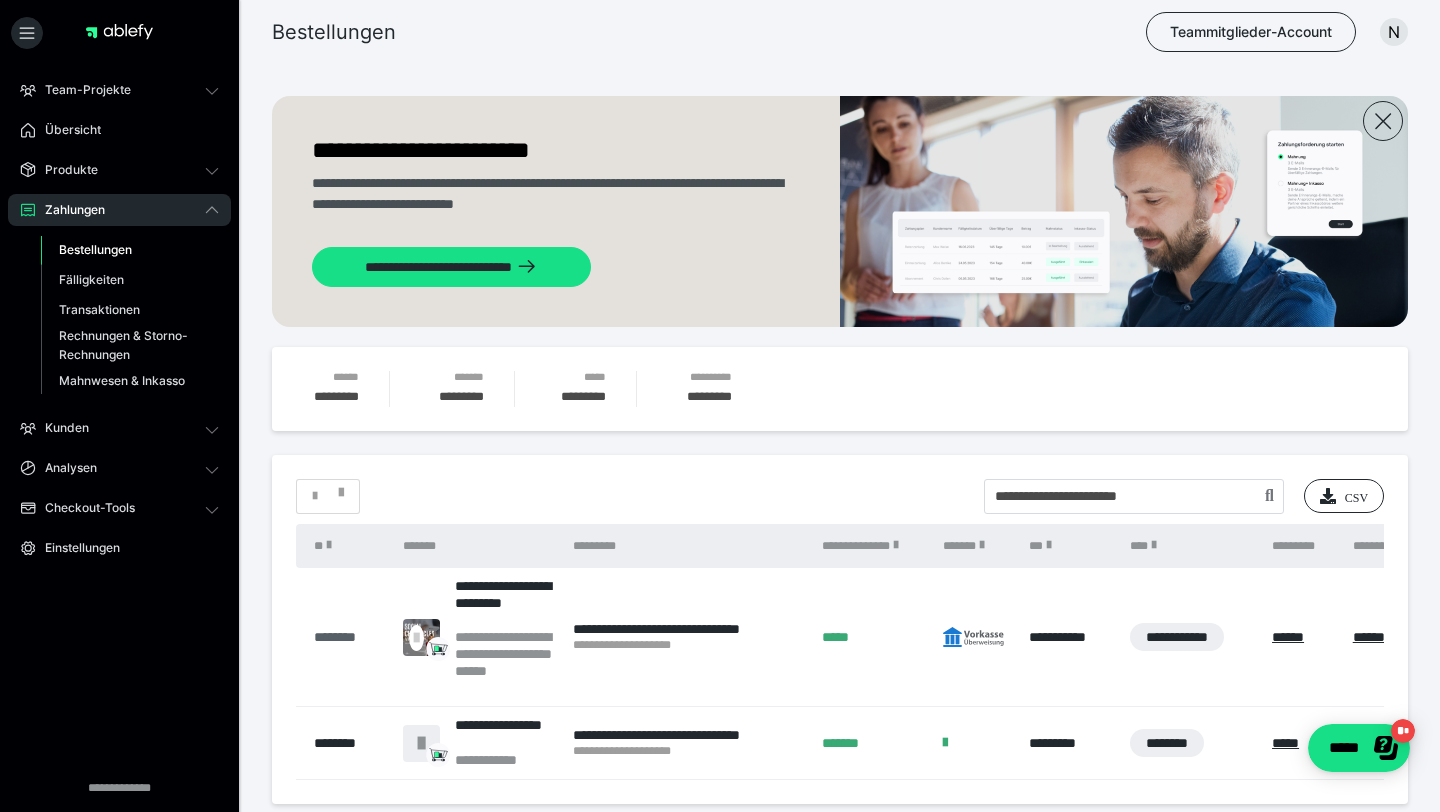 click on "********" at bounding box center [348, 637] 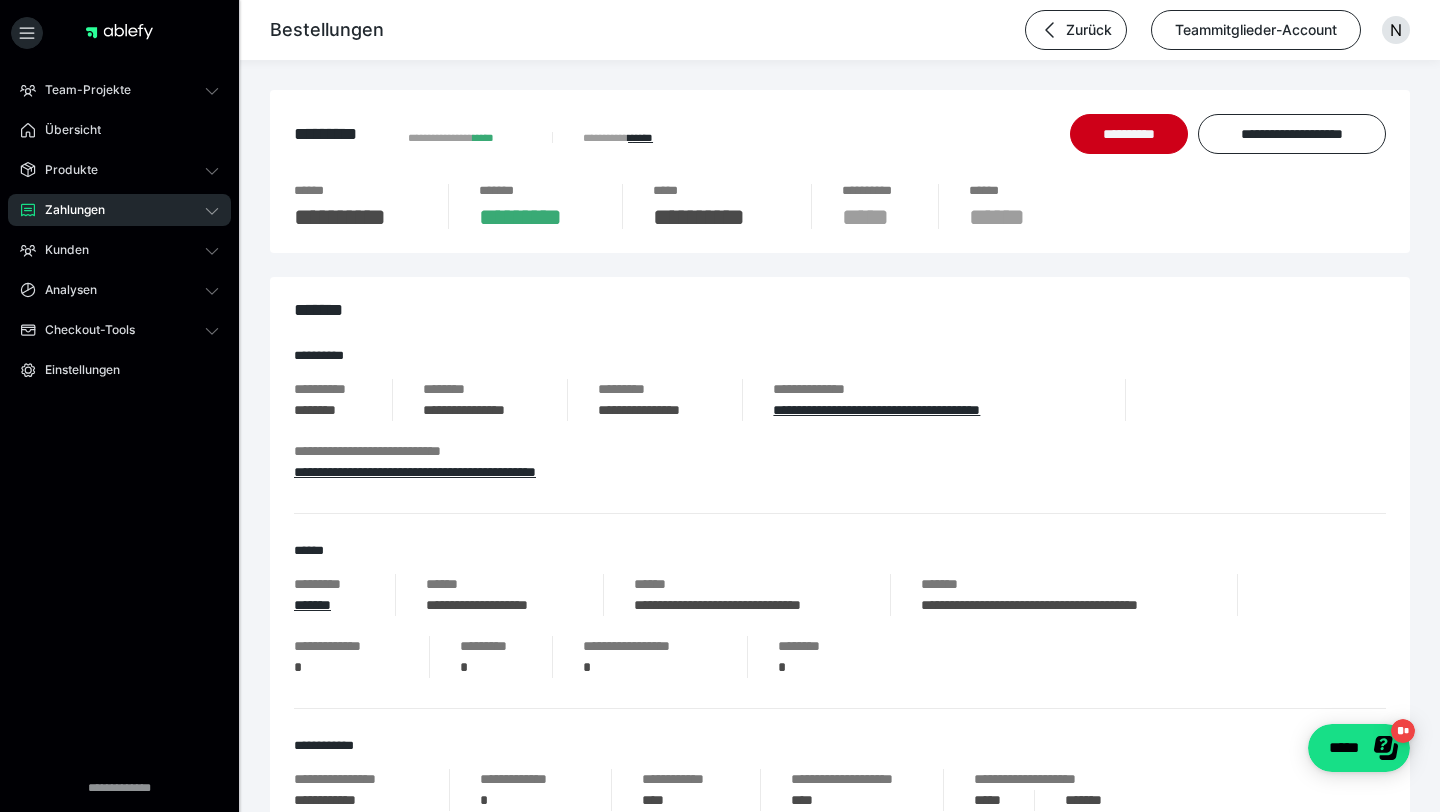 click on "Zahlungen" at bounding box center (119, 210) 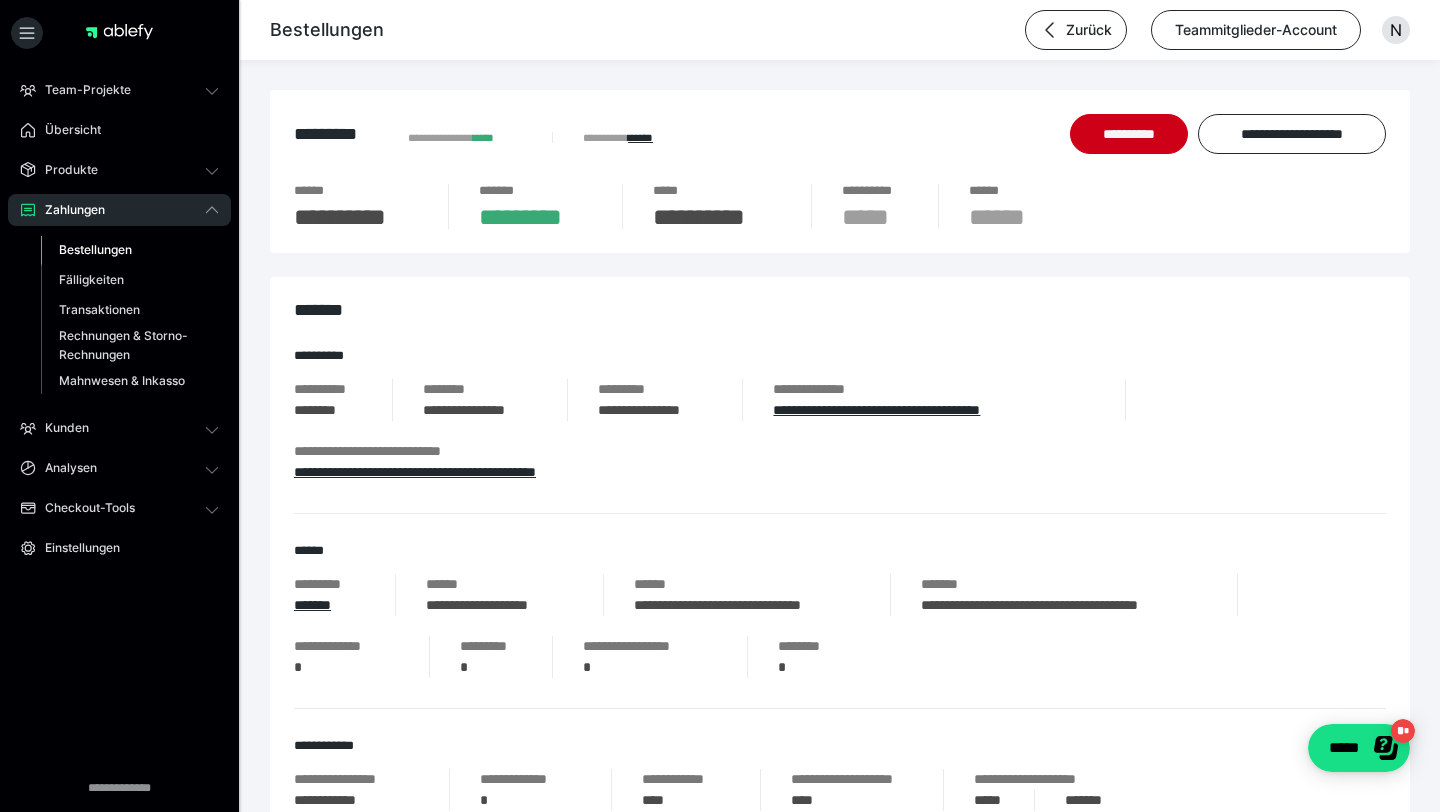 click on "Bestellungen" at bounding box center [95, 249] 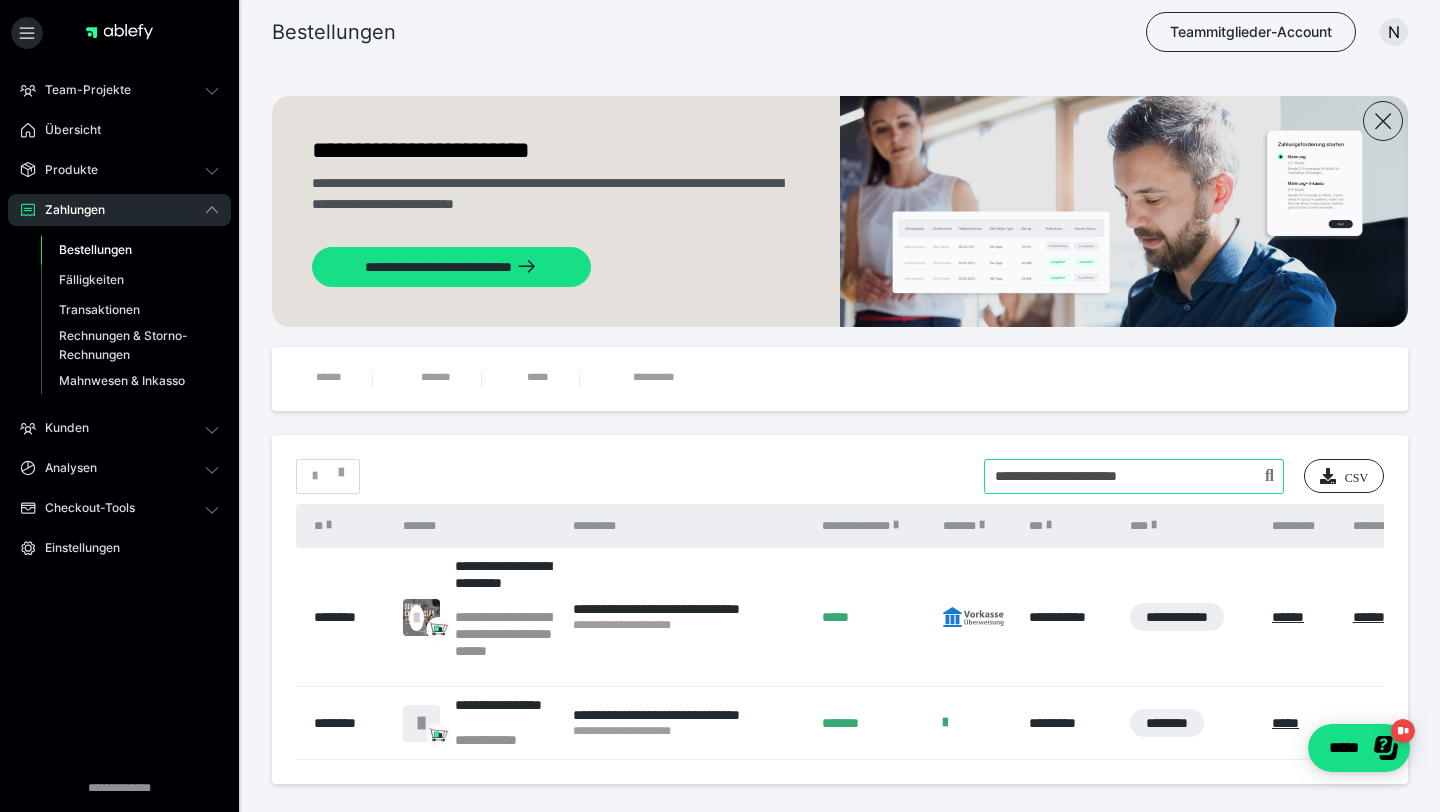 drag, startPoint x: 1164, startPoint y: 465, endPoint x: 862, endPoint y: 460, distance: 302.04138 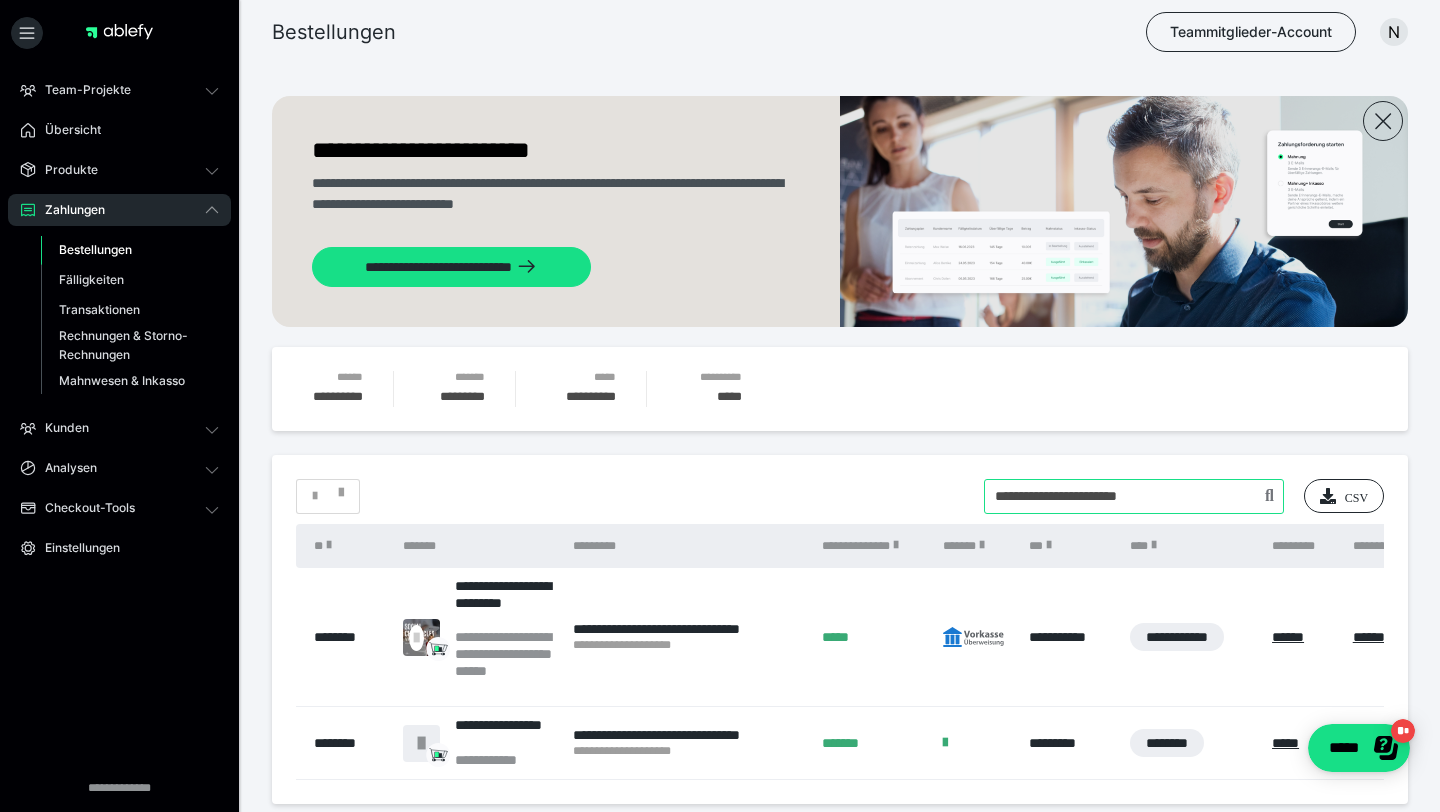 drag, startPoint x: 1190, startPoint y: 494, endPoint x: 990, endPoint y: 494, distance: 200 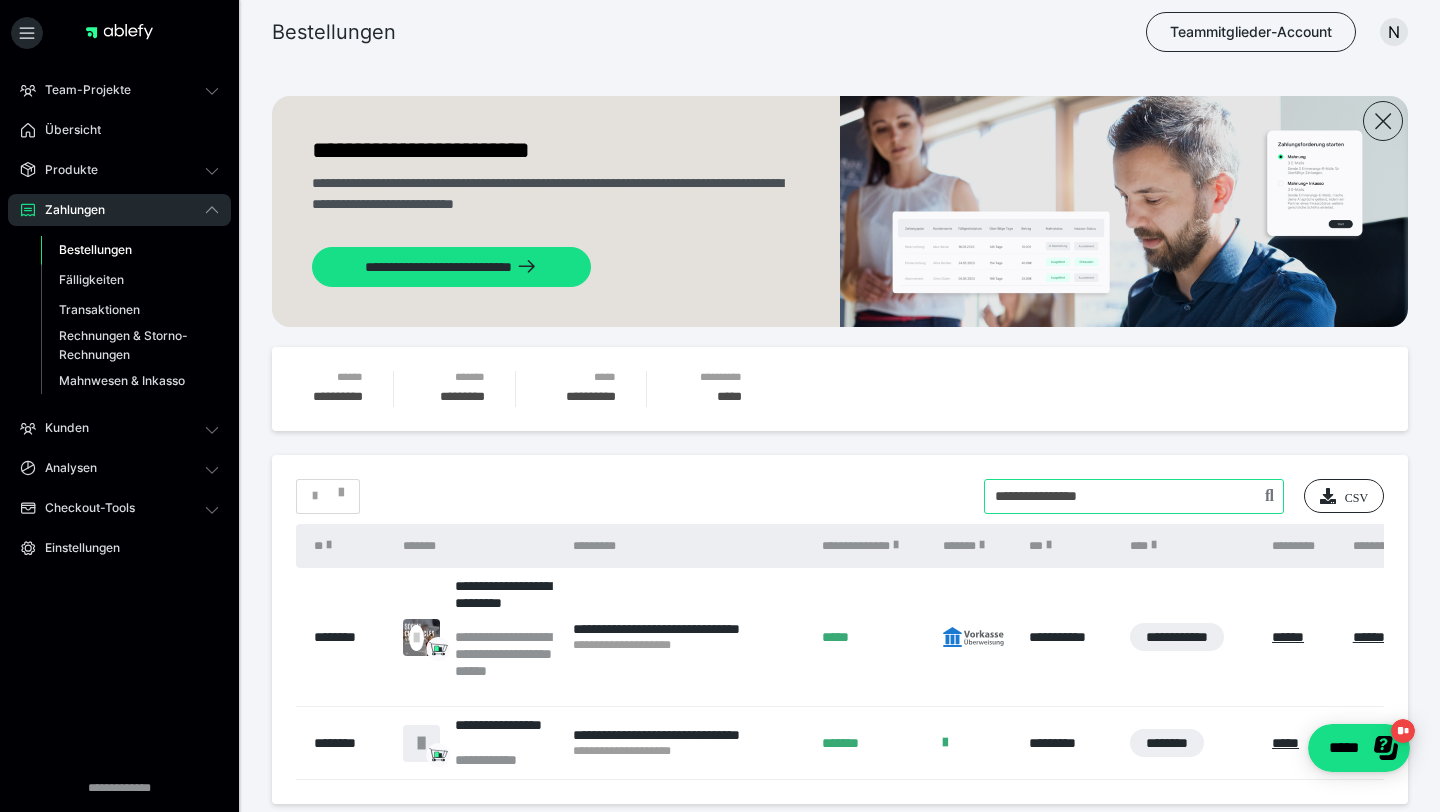 type on "**********" 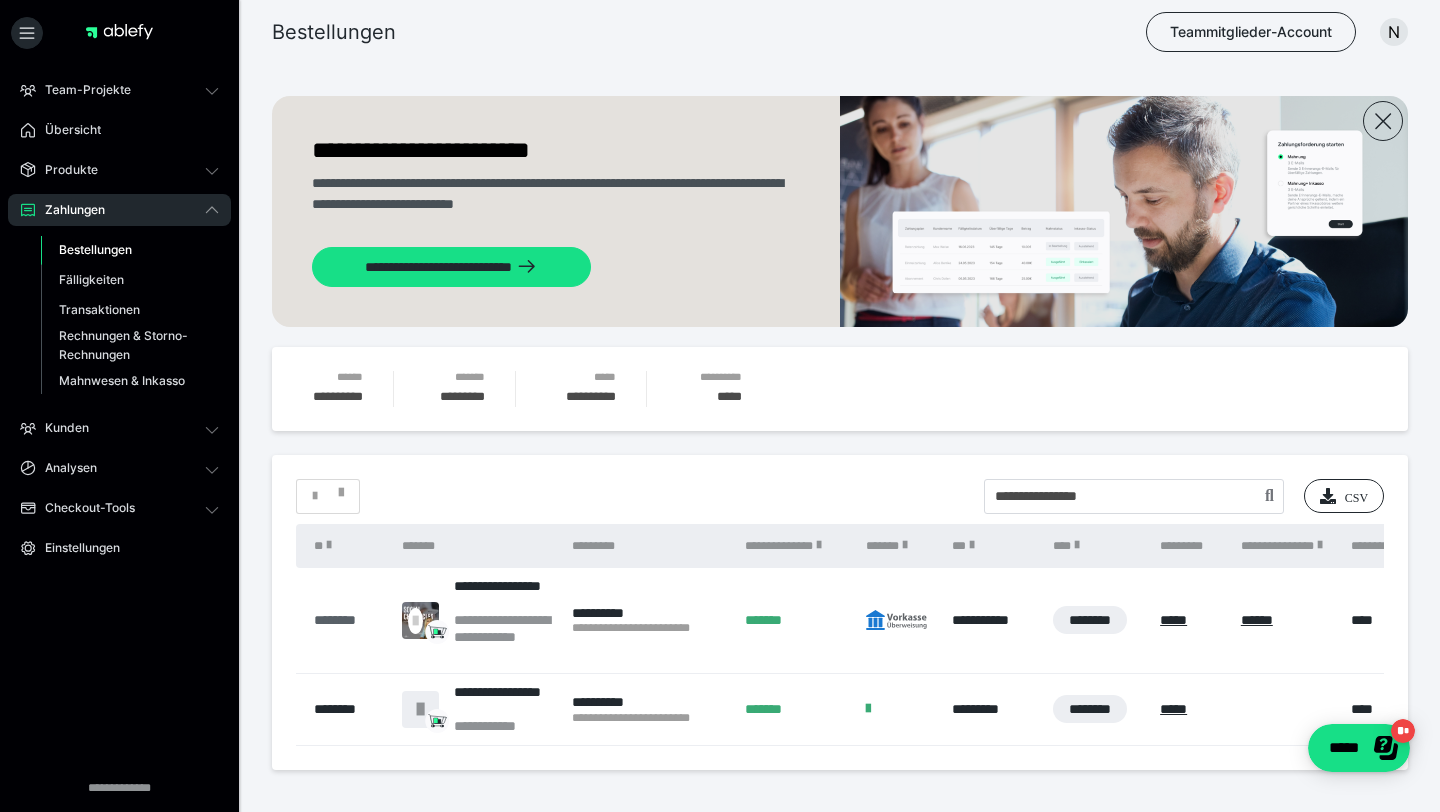 click on "********" at bounding box center (348, 620) 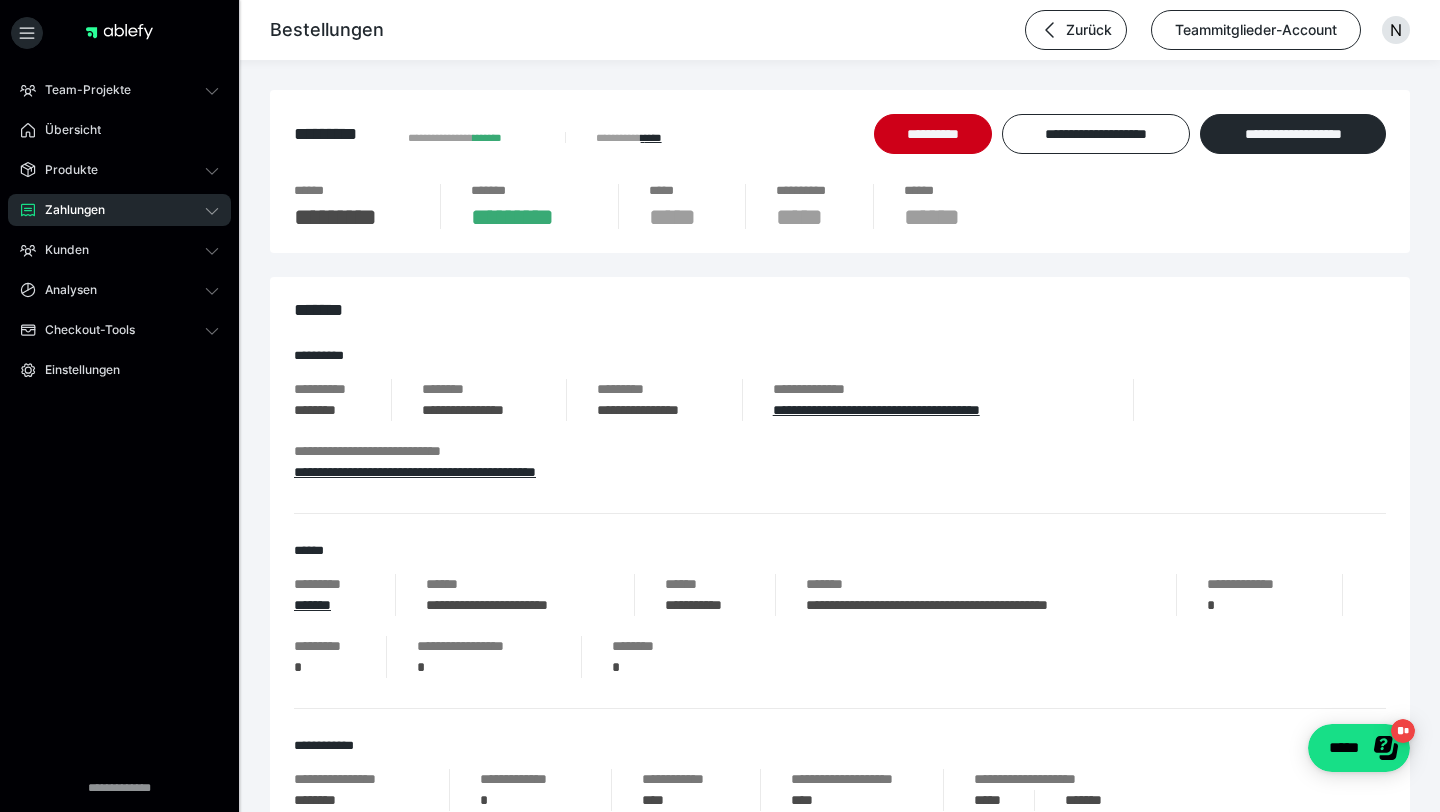 click on "Zahlungen" at bounding box center [68, 210] 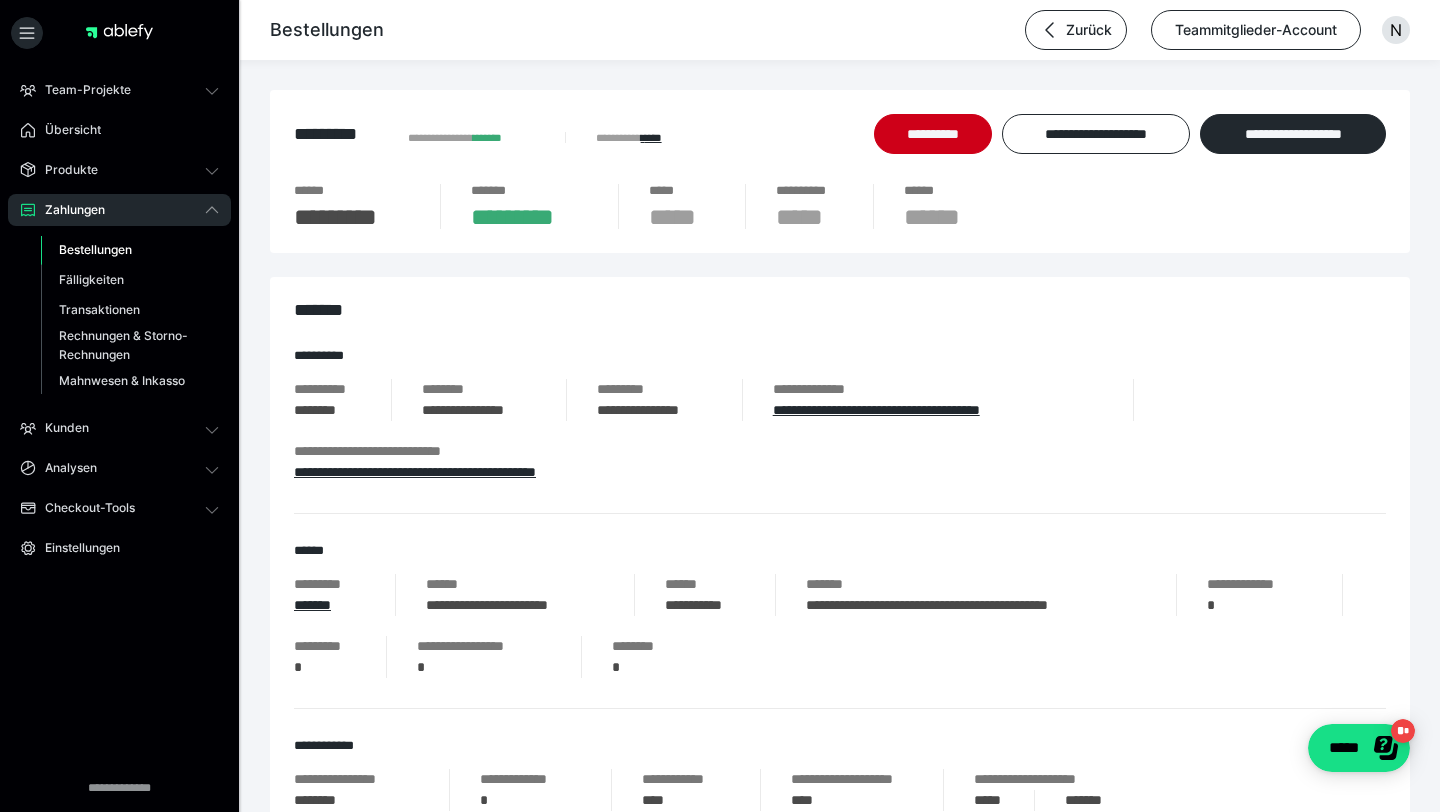 click on "Bestellungen" at bounding box center (95, 249) 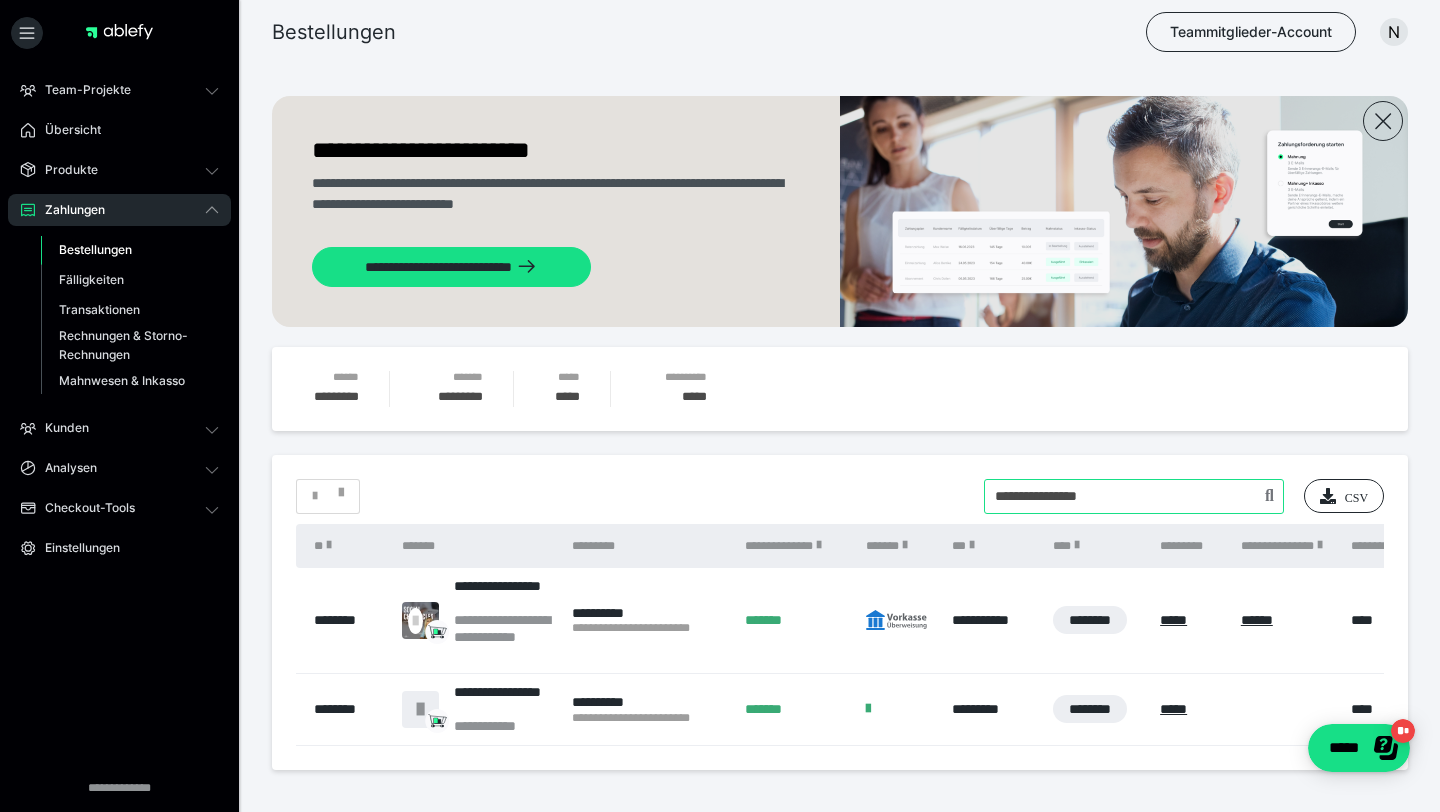 drag, startPoint x: 1147, startPoint y: 493, endPoint x: 915, endPoint y: 493, distance: 232 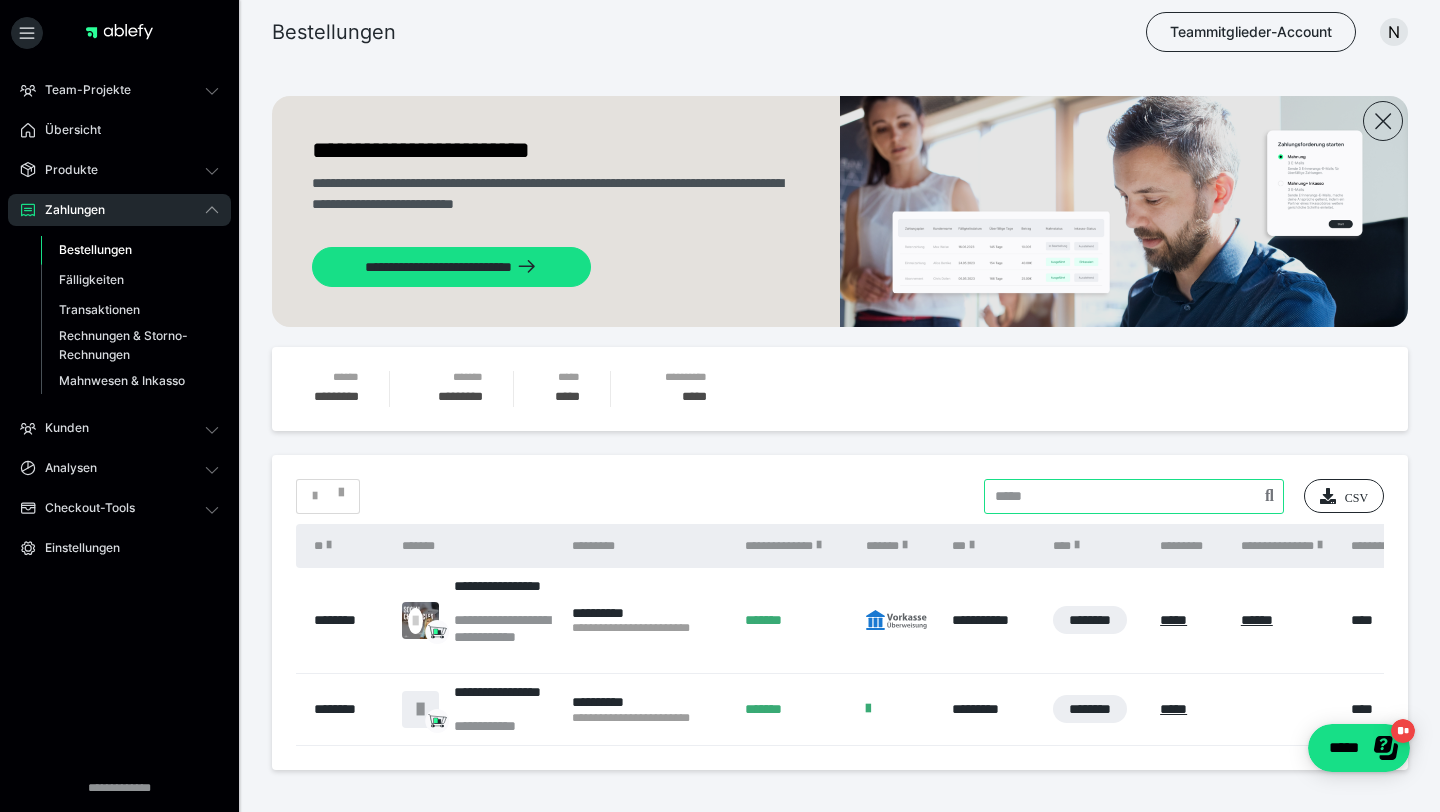paste on "**********" 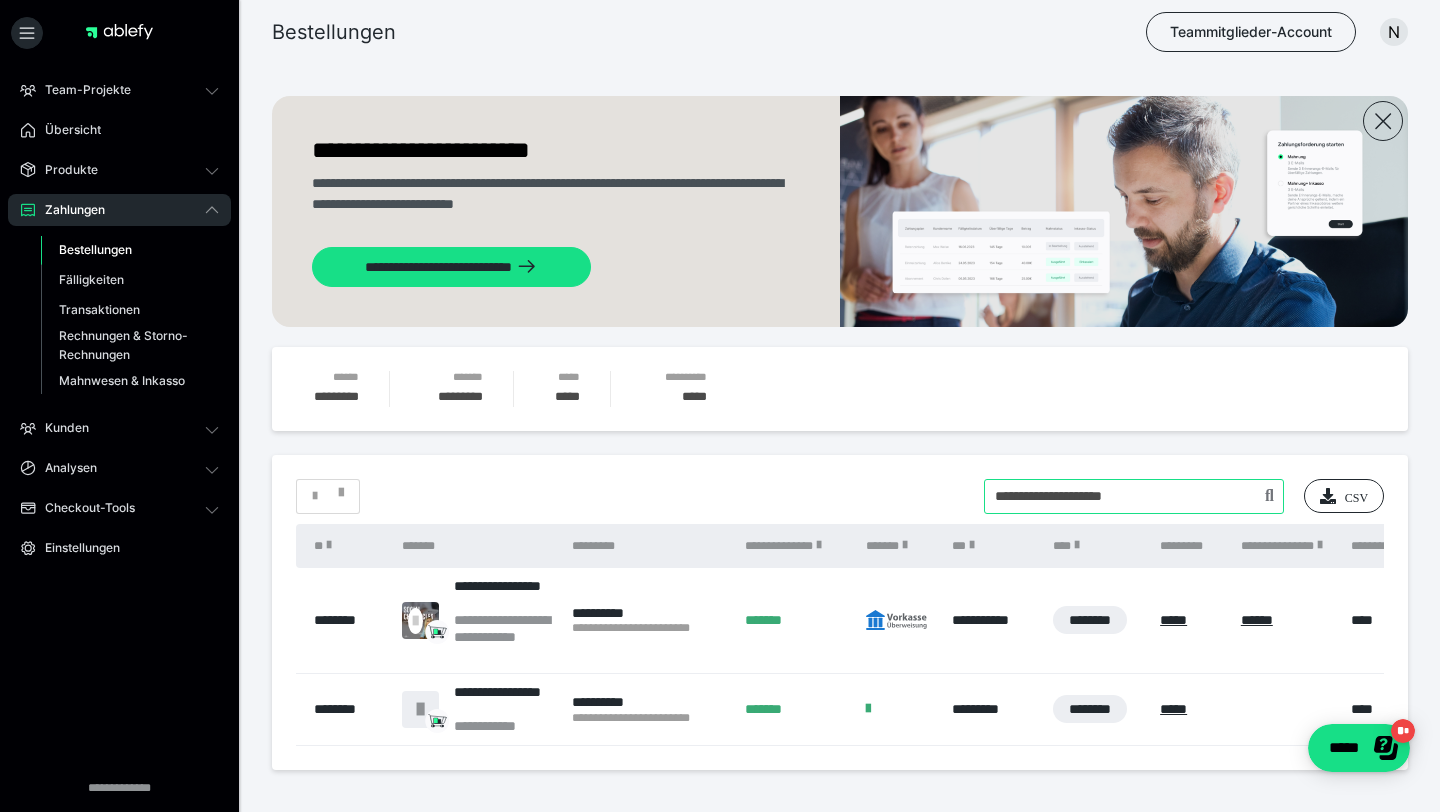 type on "**********" 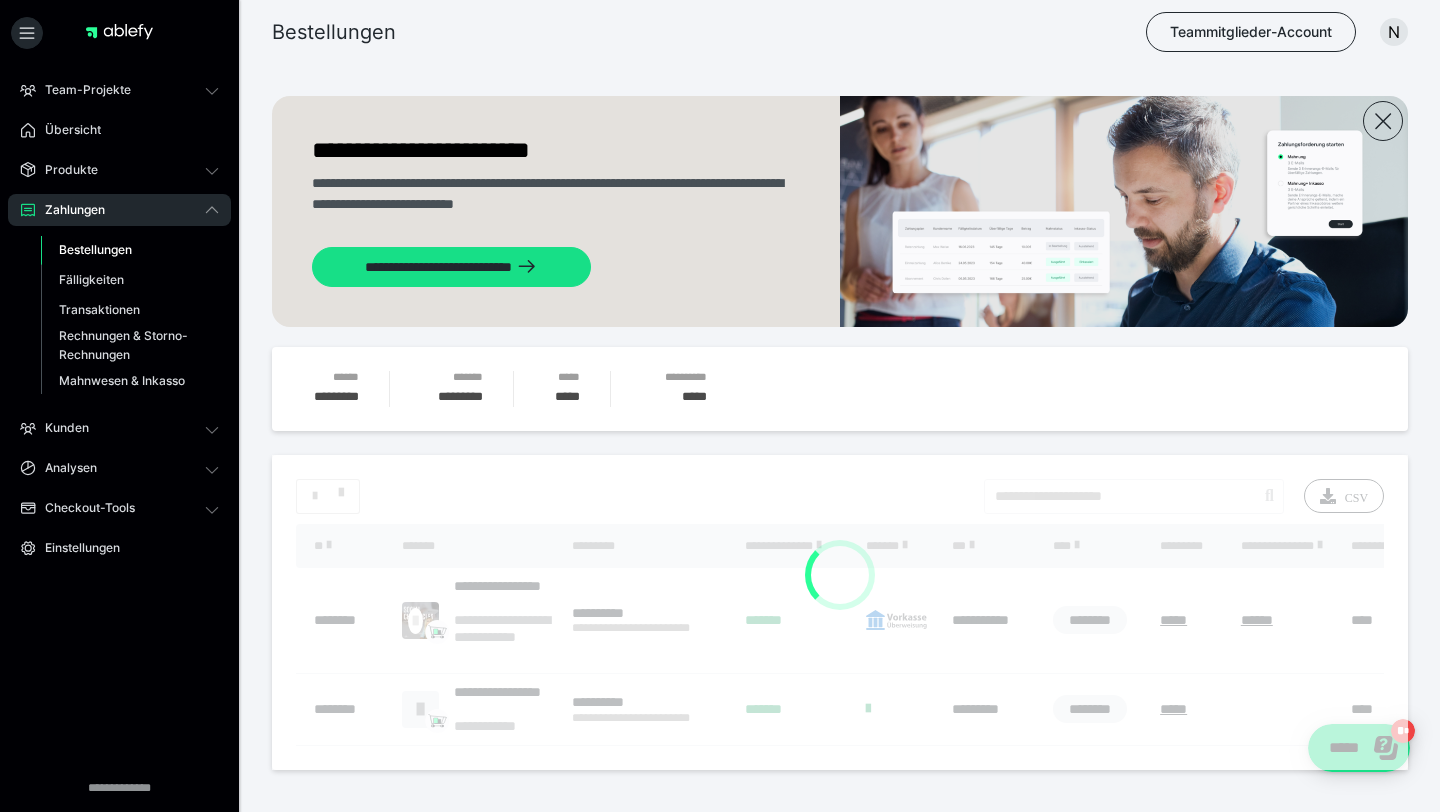 scroll, scrollTop: 17, scrollLeft: 0, axis: vertical 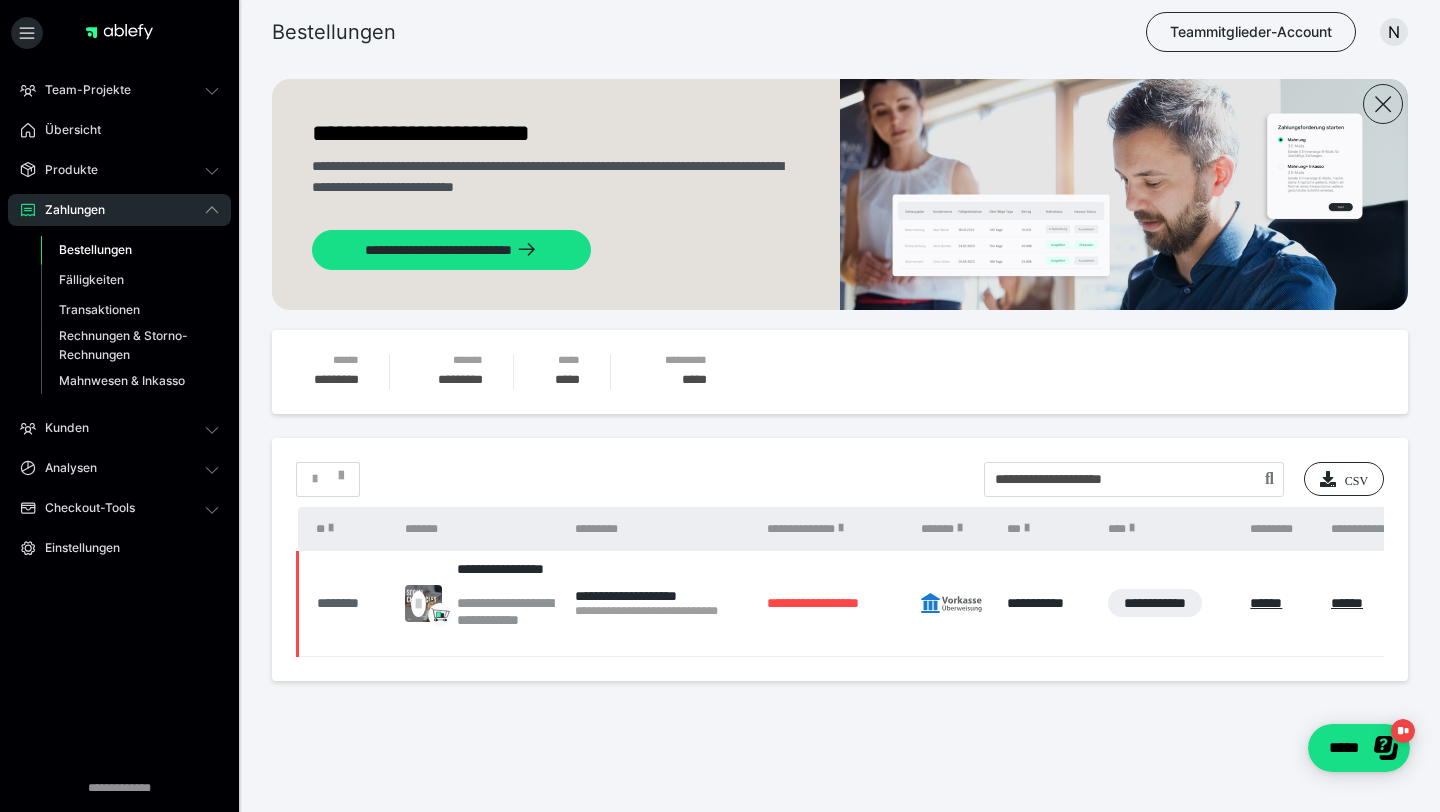 click on "********" at bounding box center [351, 603] 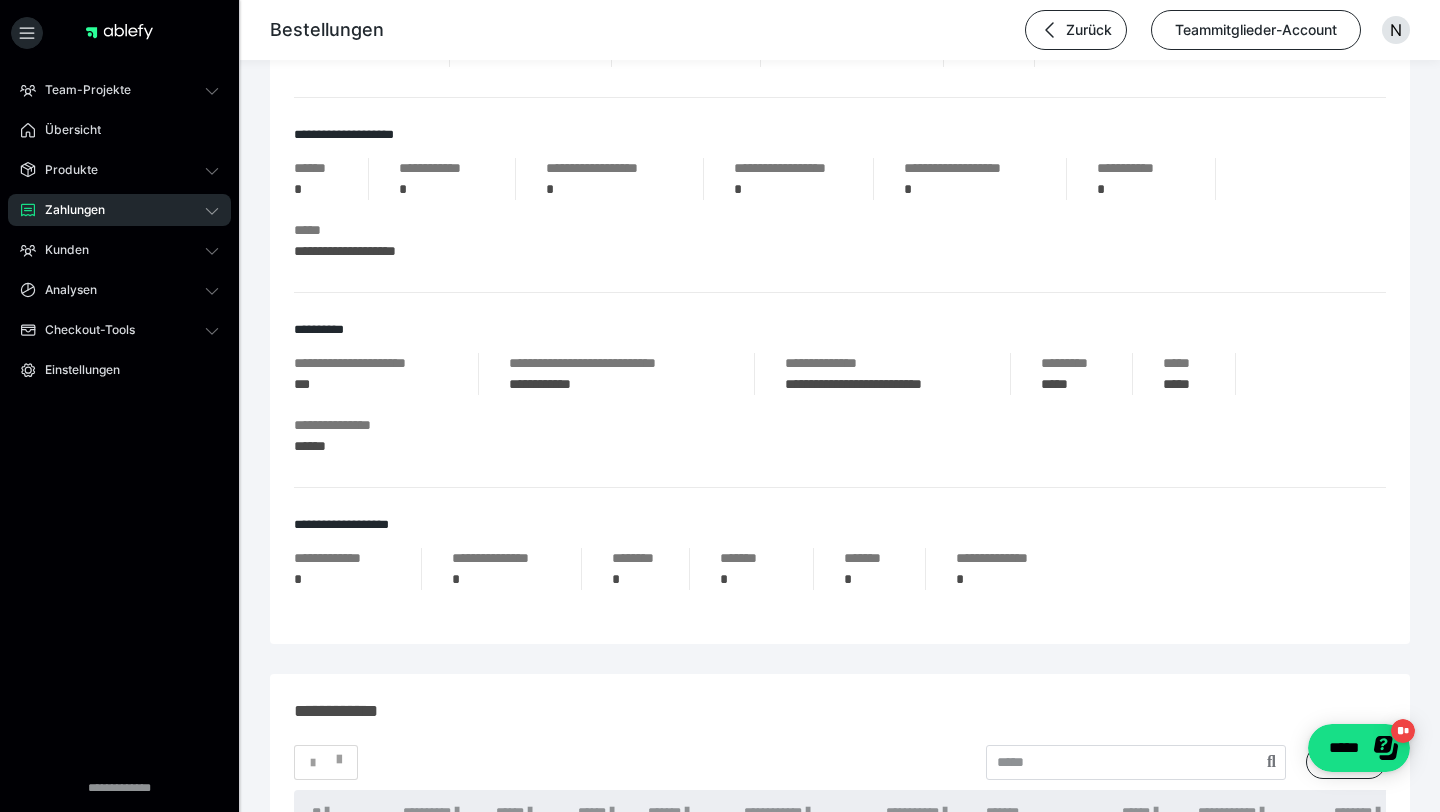 scroll, scrollTop: 0, scrollLeft: 0, axis: both 